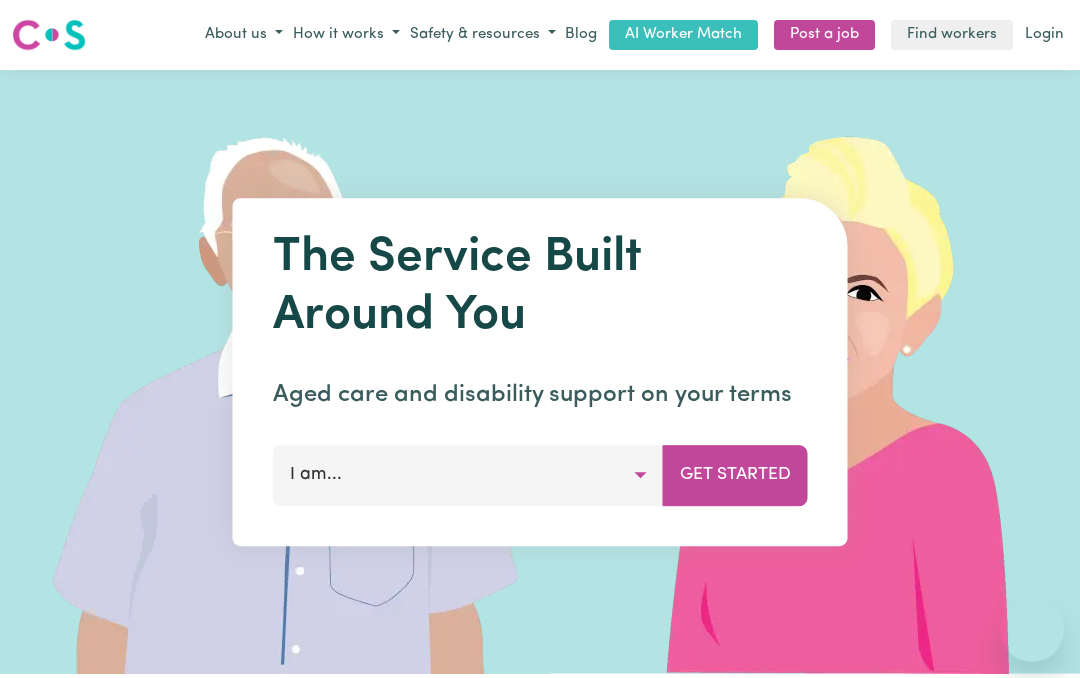 scroll, scrollTop: 0, scrollLeft: 0, axis: both 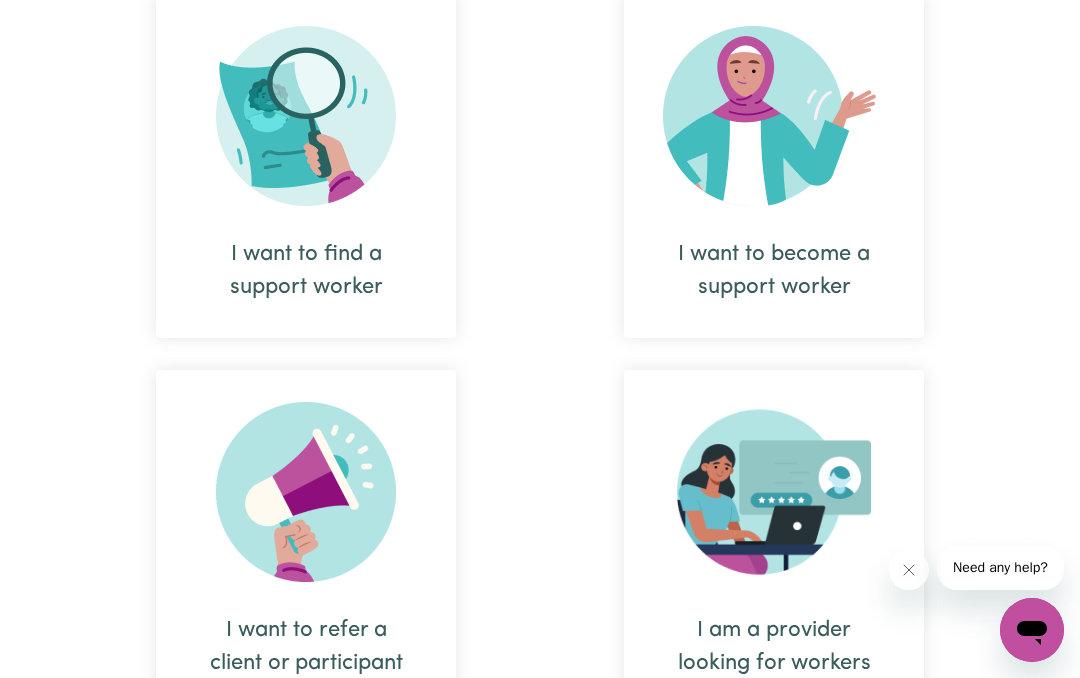 click on "I want to find a support worker" at bounding box center (306, 271) 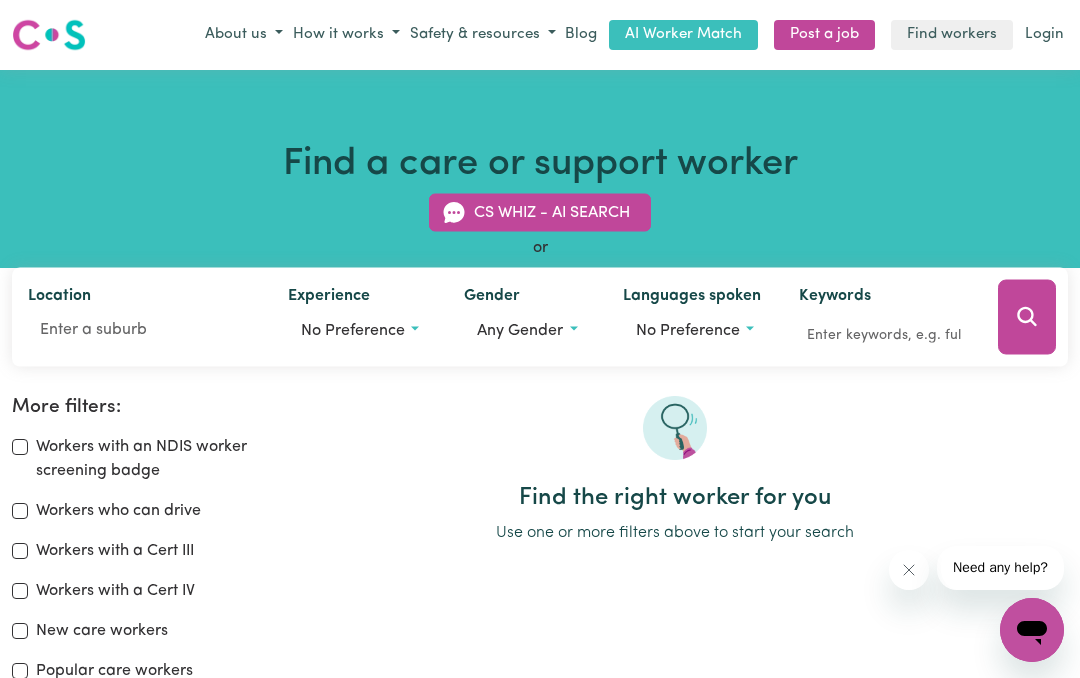 scroll, scrollTop: 1, scrollLeft: 0, axis: vertical 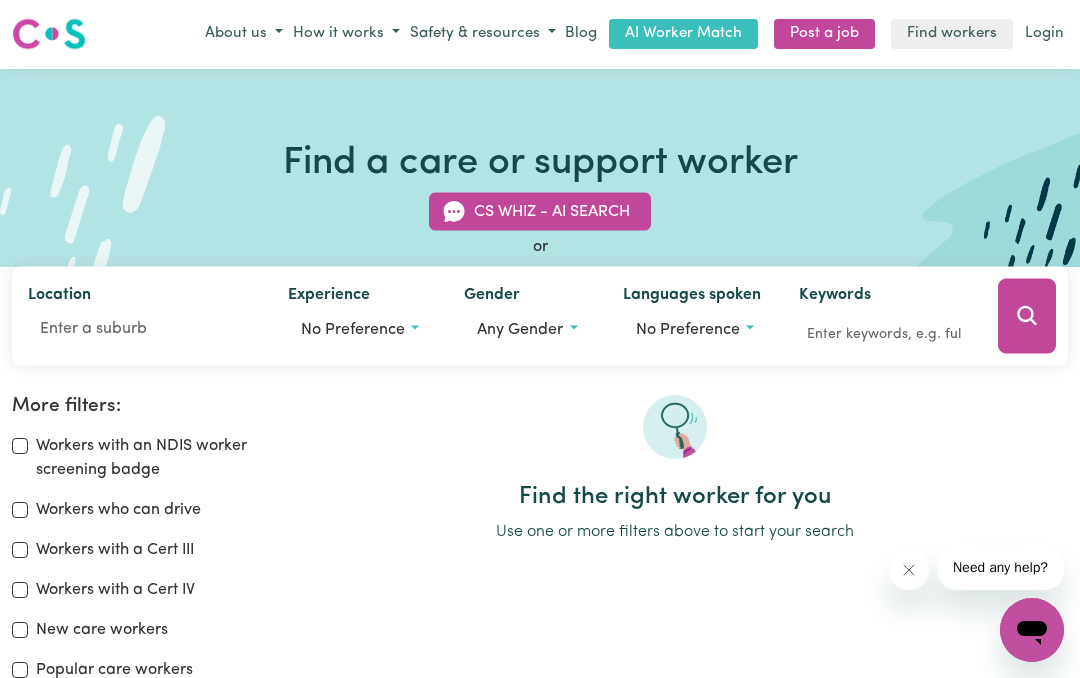 click on "No preference" at bounding box center [688, 329] 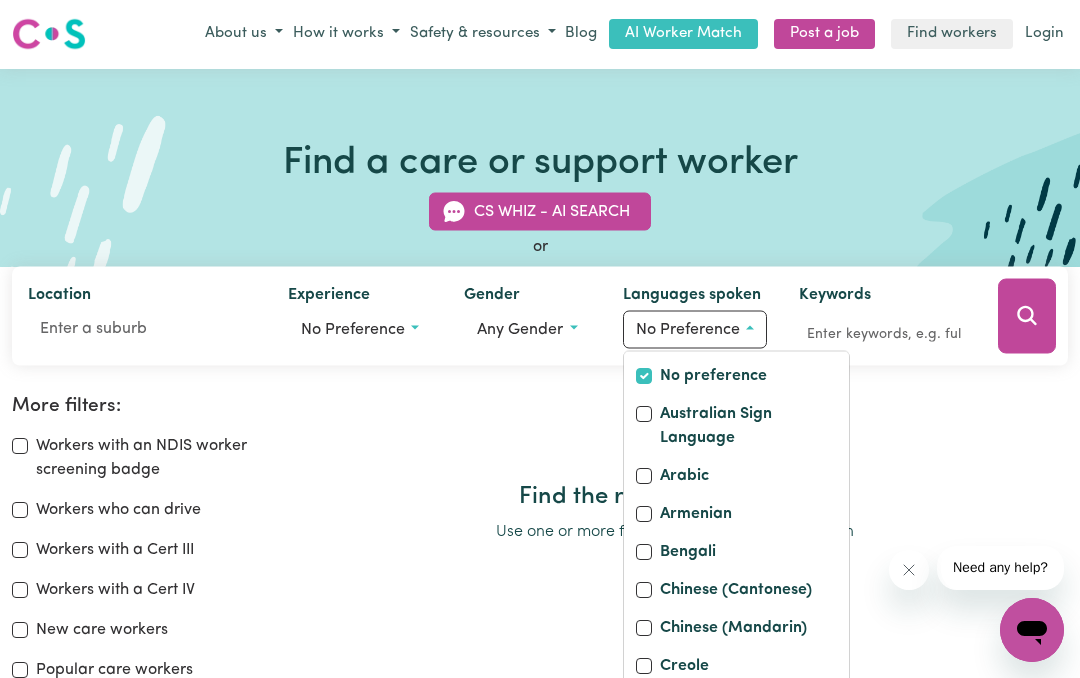 click on "More filters: Workers with an NDIS worker screening badge Workers who can drive Workers with a Cert III Workers with a Cert IV New care workers Popular care workers Able to assist with personal care Find the right worker for you Use one or more filters above to start your search" at bounding box center [540, 554] 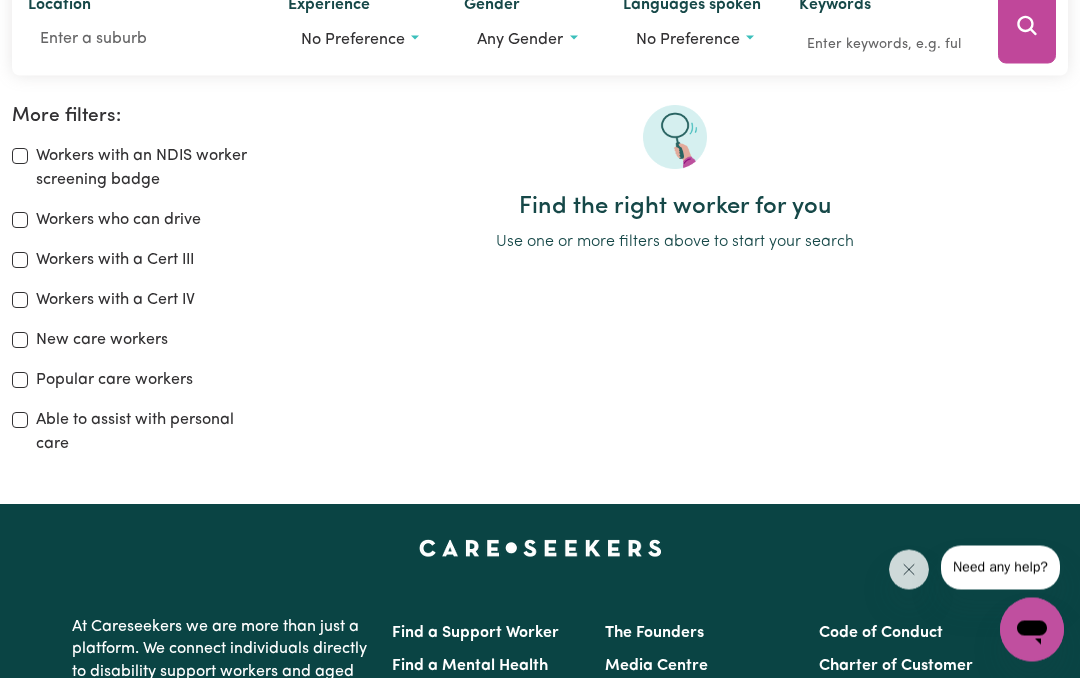 scroll, scrollTop: 0, scrollLeft: 0, axis: both 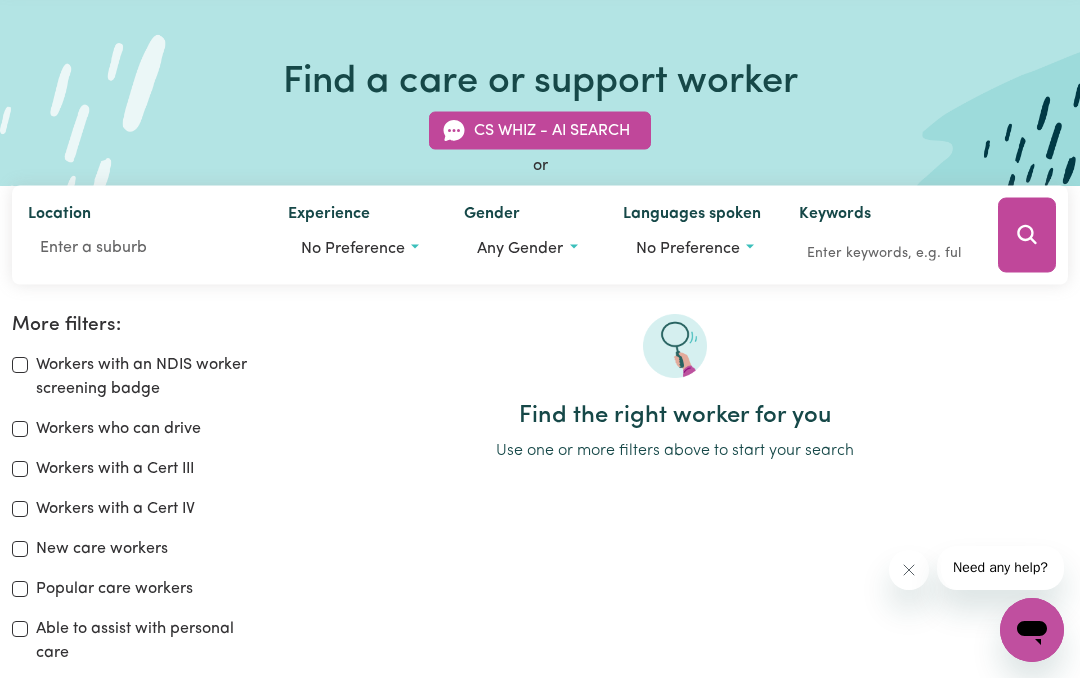 click on "Keywords" at bounding box center [835, 215] 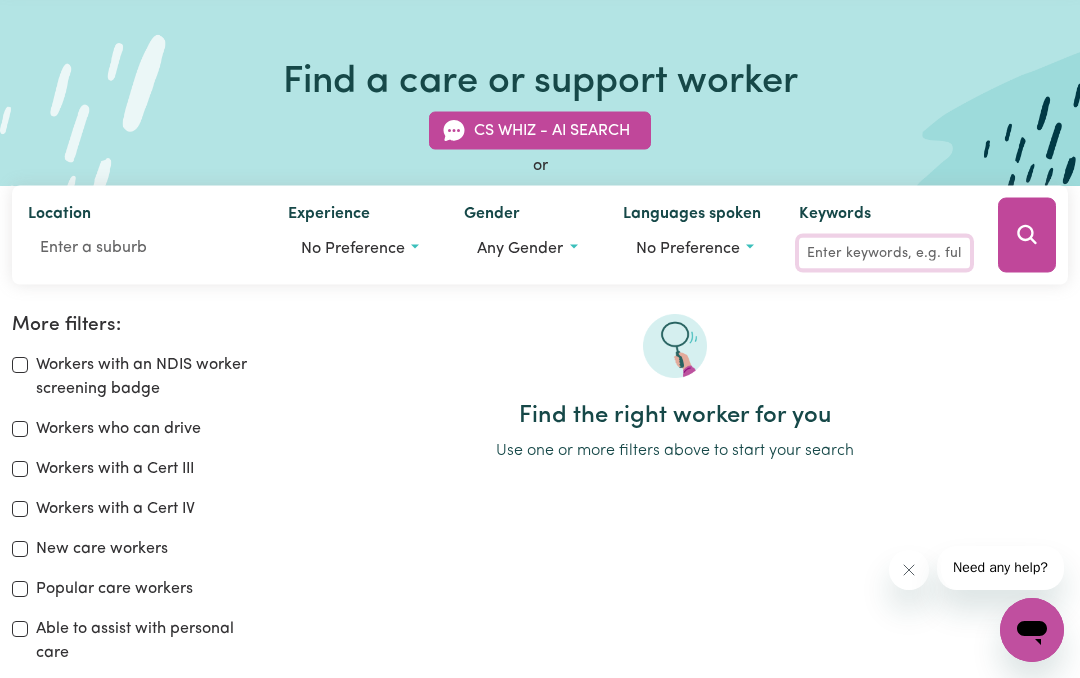 scroll, scrollTop: 81, scrollLeft: 0, axis: vertical 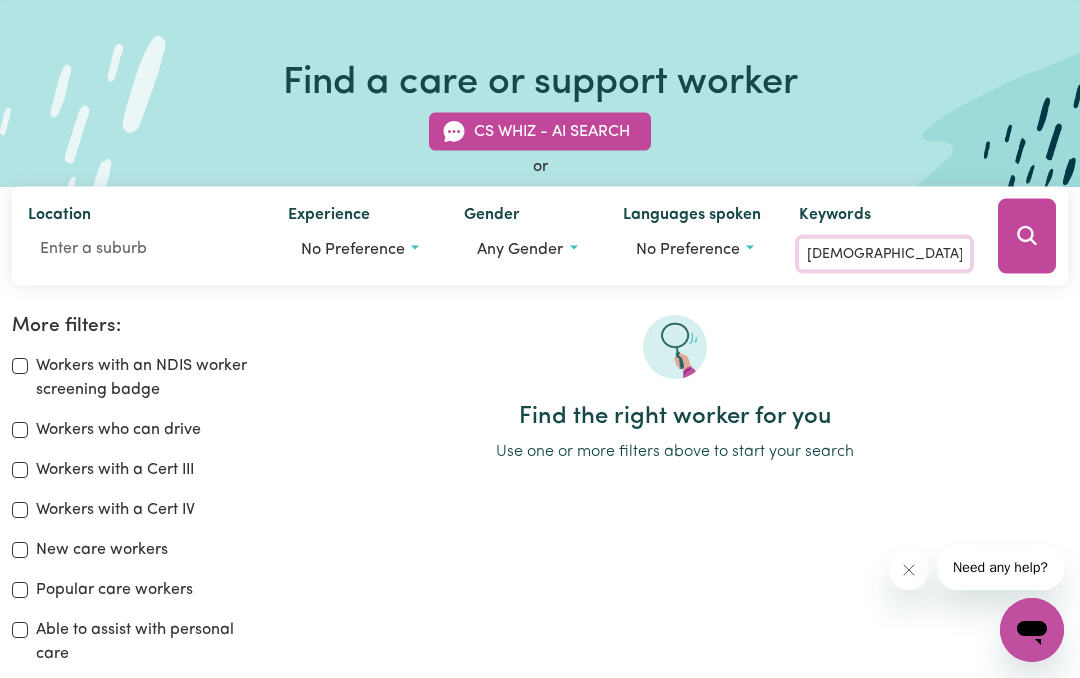 type on "[DEMOGRAPHIC_DATA]" 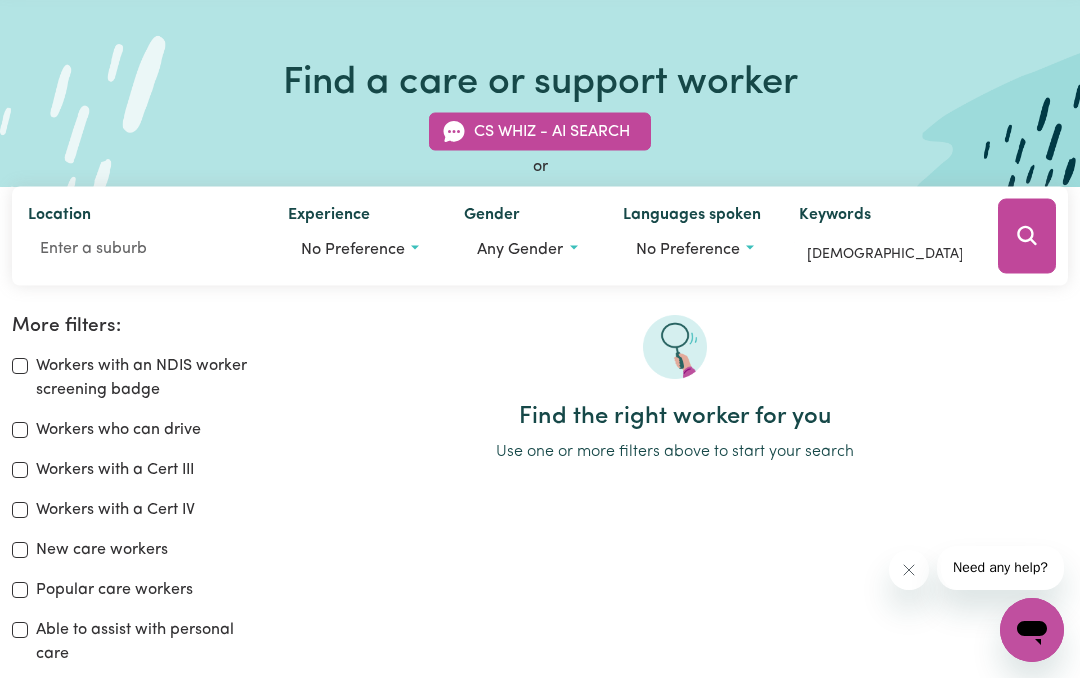 click at bounding box center (1027, 235) 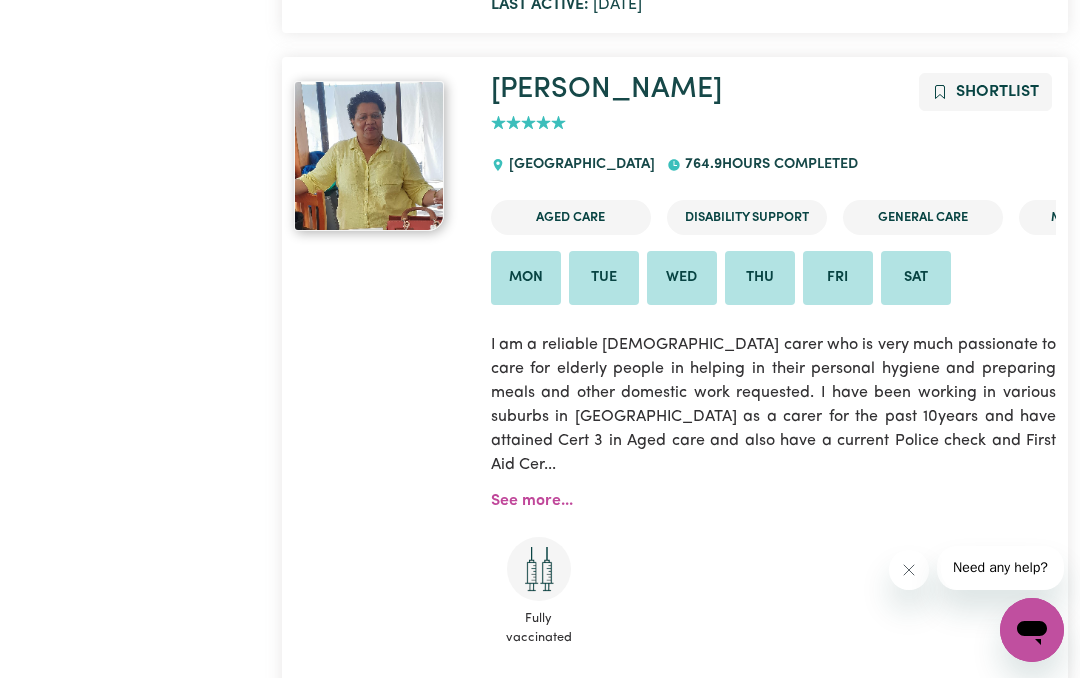 scroll, scrollTop: 11775, scrollLeft: 0, axis: vertical 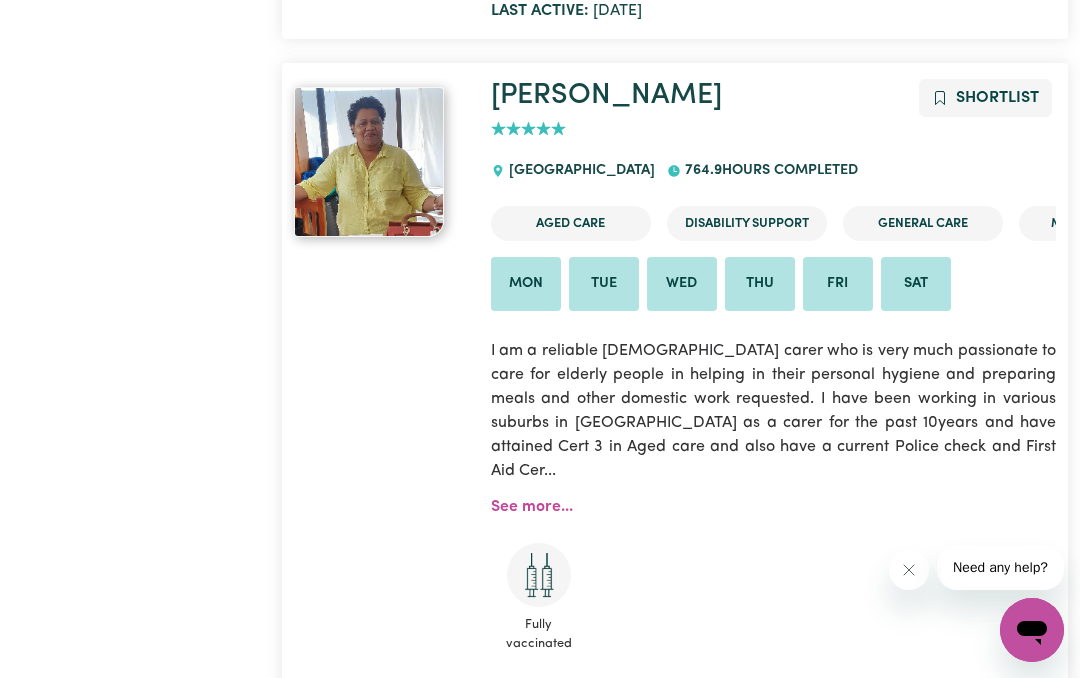 click on "See more..." at bounding box center (532, 507) 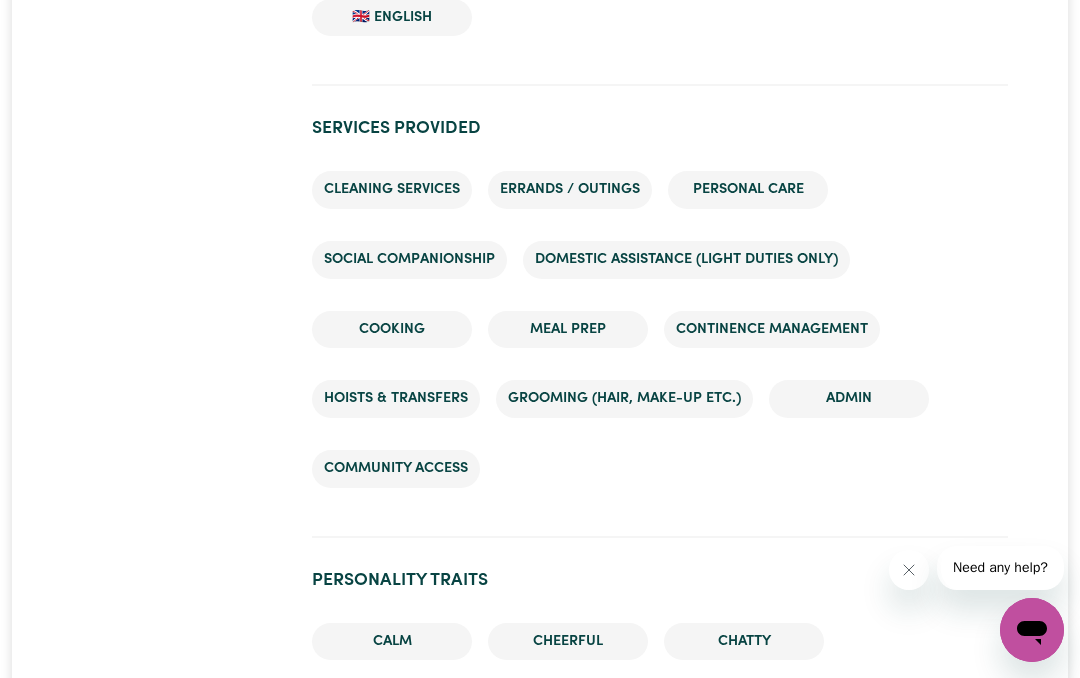 scroll, scrollTop: 1733, scrollLeft: 0, axis: vertical 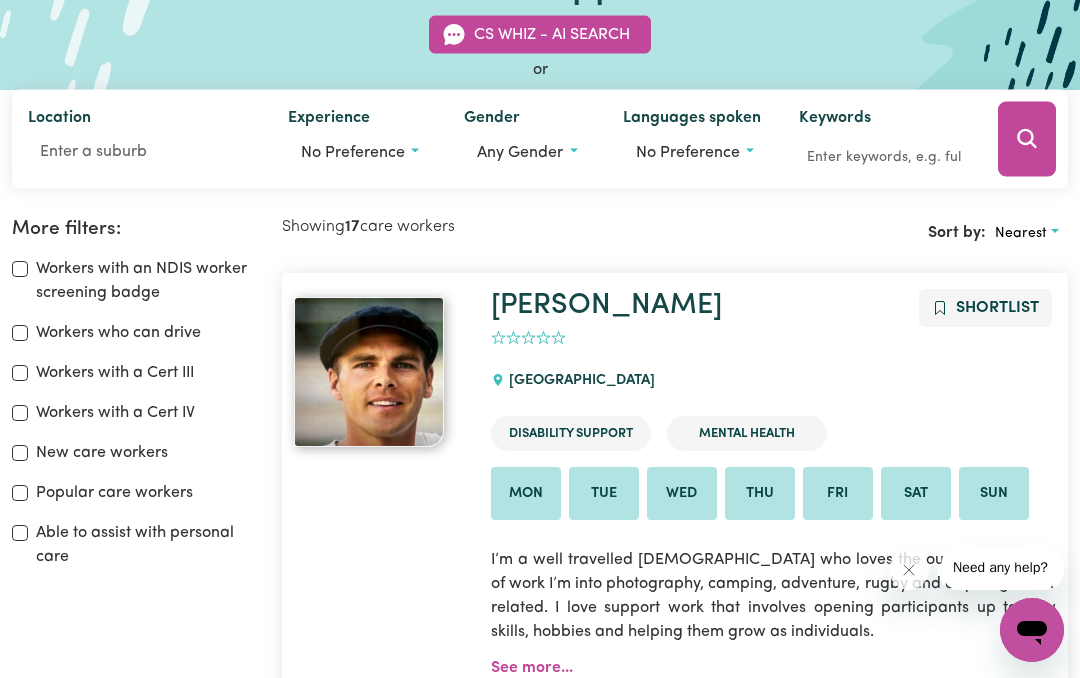 click on "More filters: Workers with an NDIS worker screening badge Workers who can drive Workers with a Cert III Workers with a Cert IV New care workers Popular care workers Able to assist with personal care" at bounding box center [135, 6312] 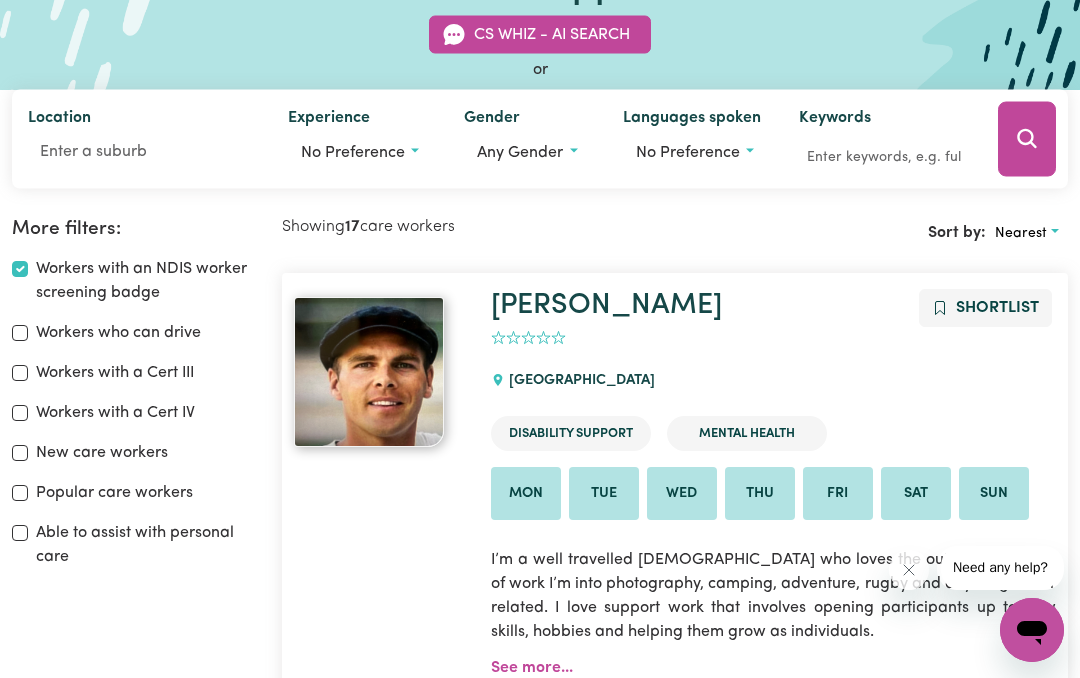 checkbox on "true" 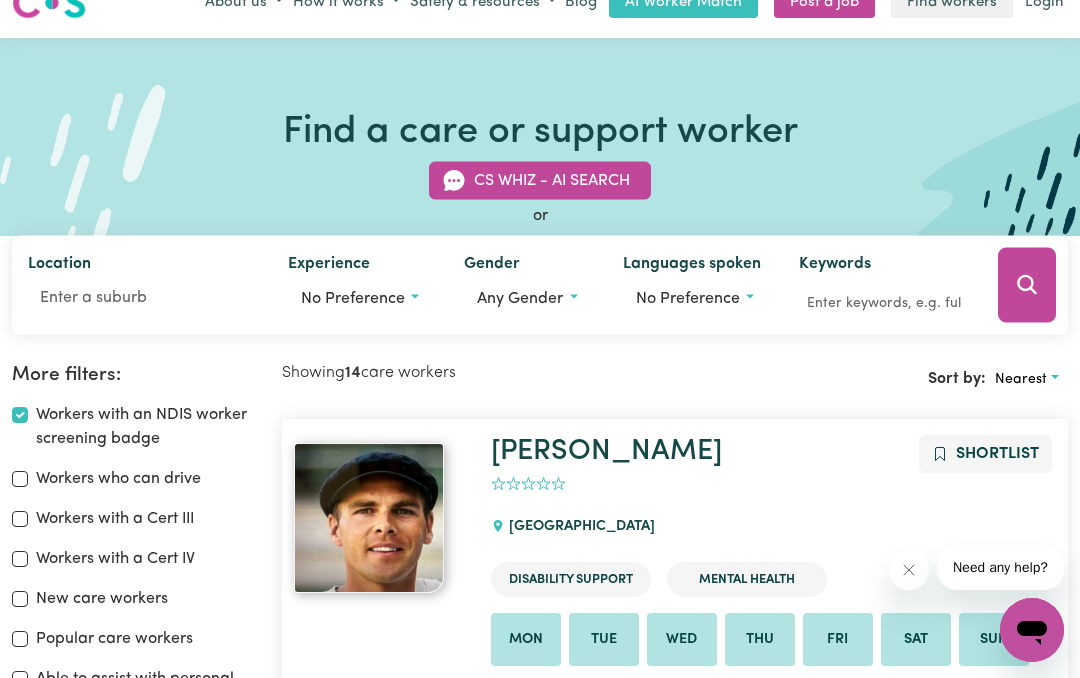 scroll, scrollTop: 0, scrollLeft: 0, axis: both 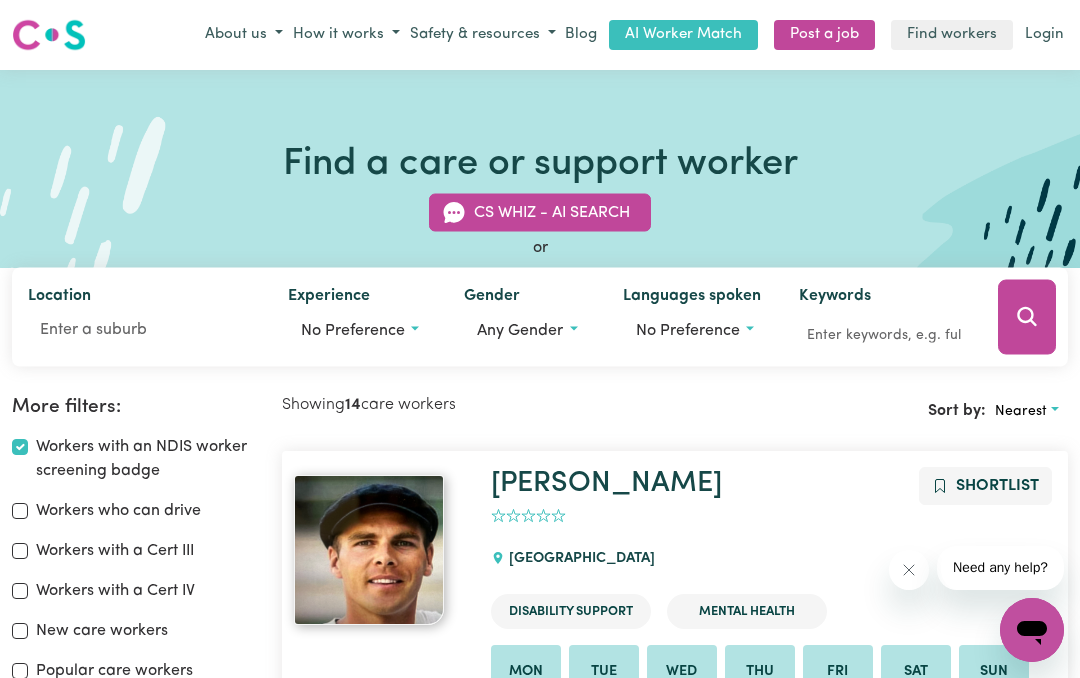 click on "More filters: Workers with an NDIS worker screening badge Workers who can drive Workers with a Cert III Workers with a Cert IV New care workers Popular care workers Able to assist with personal care" at bounding box center [135, 5428] 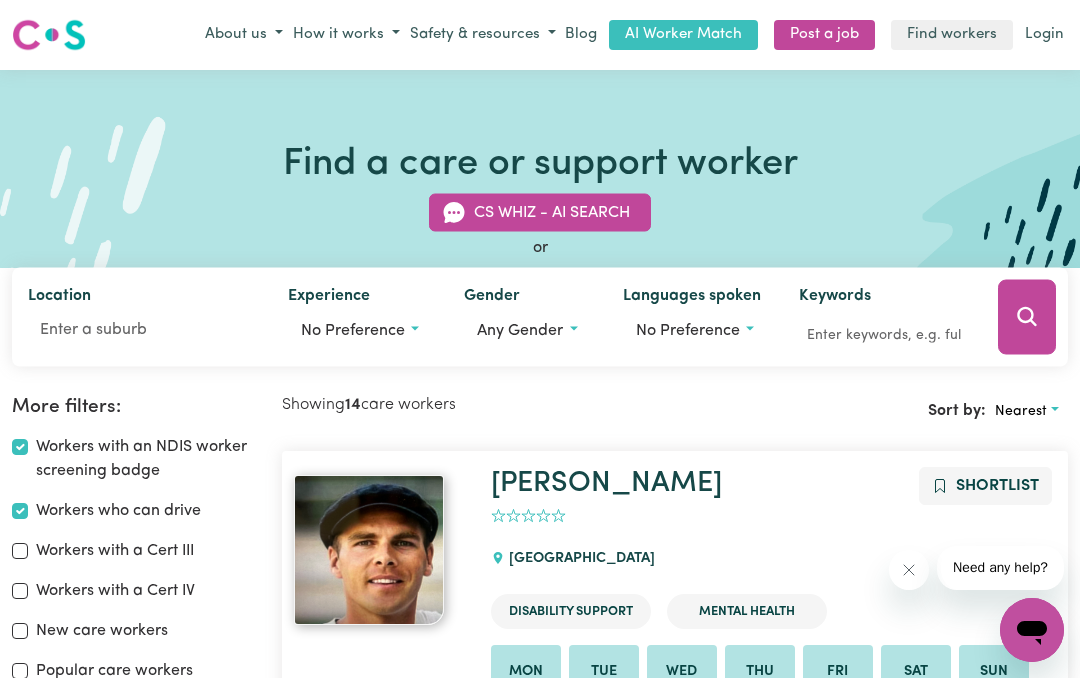 checkbox on "true" 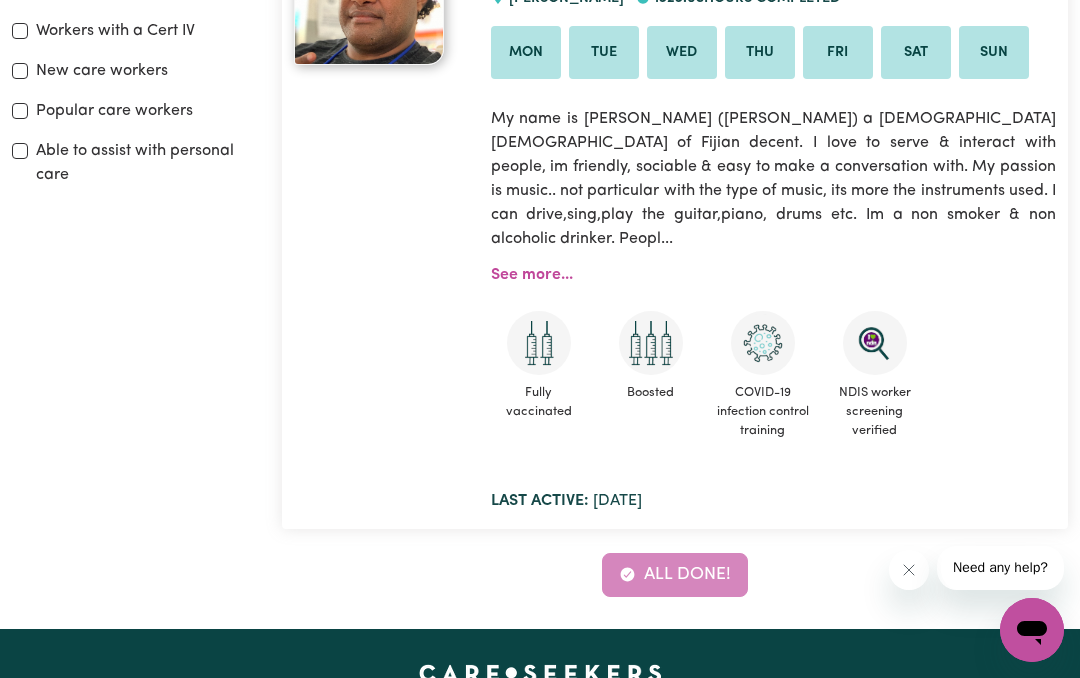 scroll, scrollTop: 557, scrollLeft: 0, axis: vertical 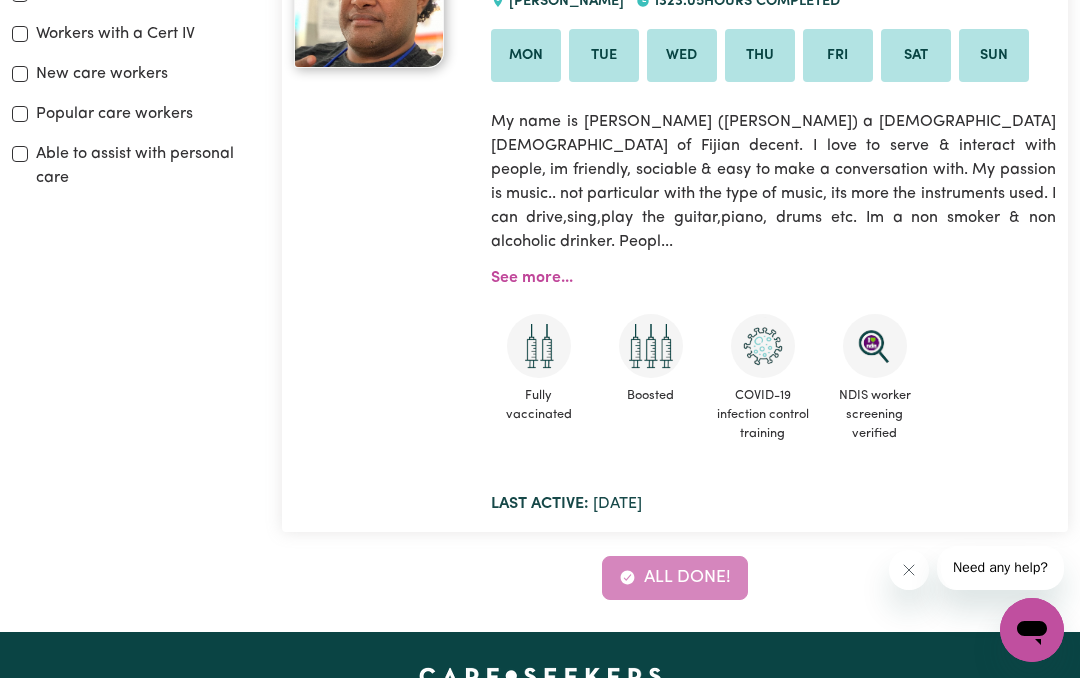 click on "All done!" at bounding box center [675, 578] 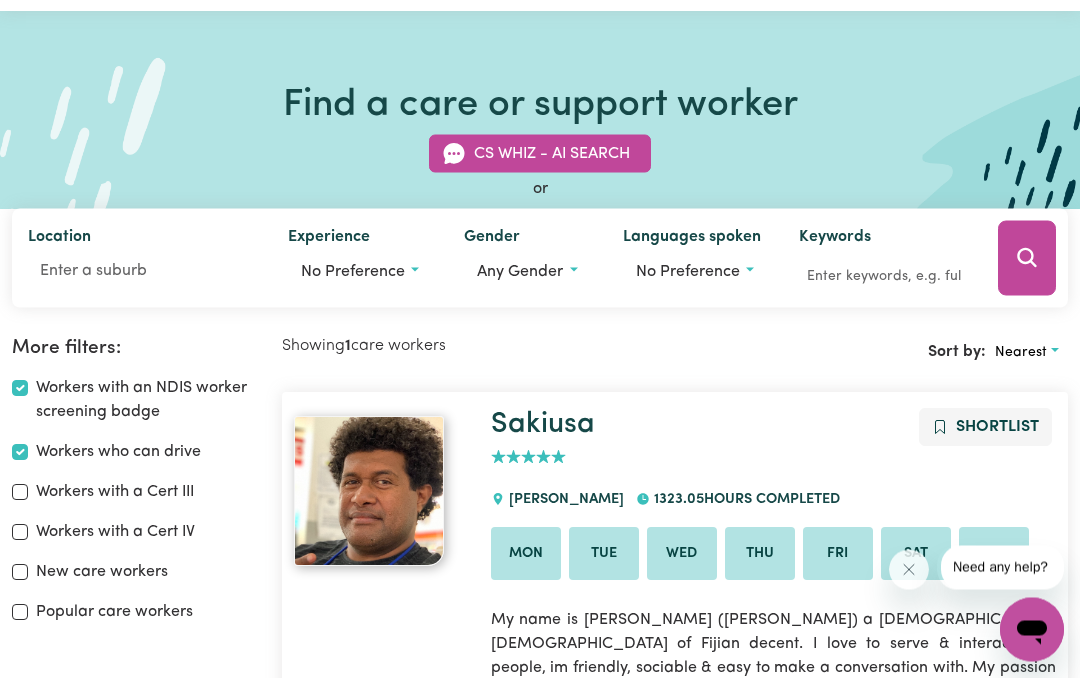 scroll, scrollTop: 0, scrollLeft: 0, axis: both 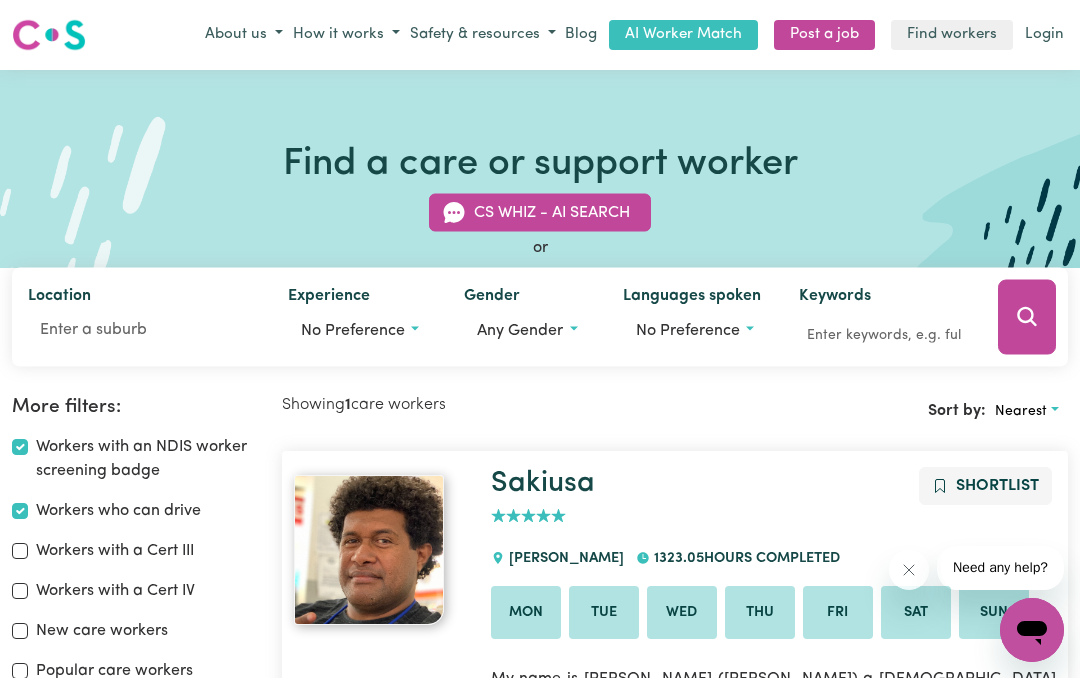click on "No preference" at bounding box center (688, 330) 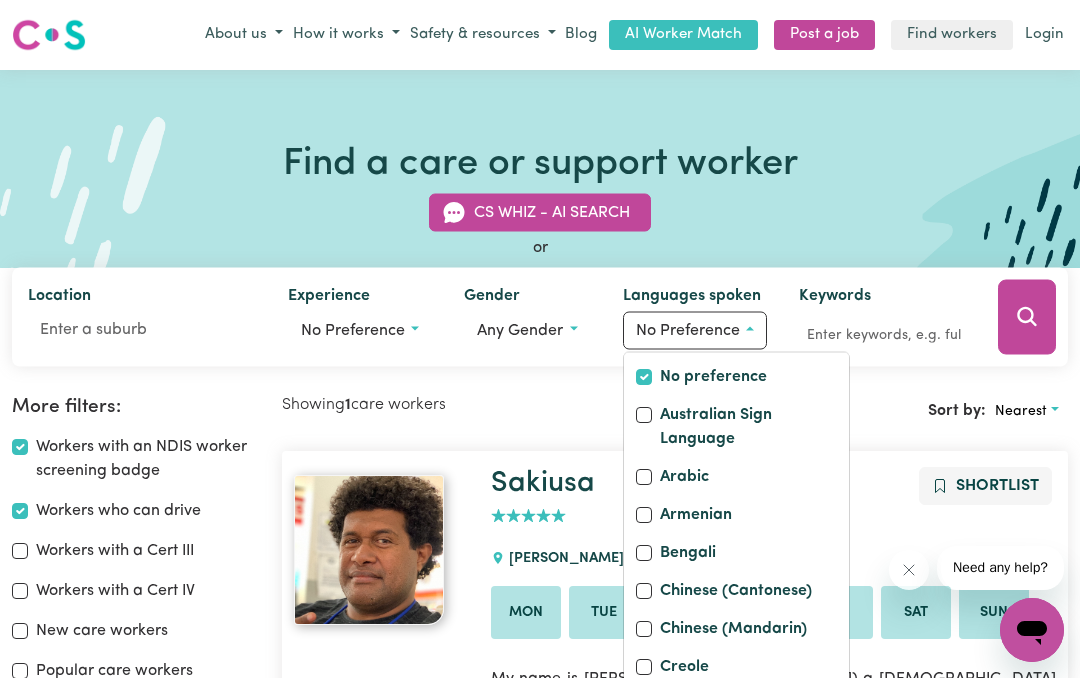 click on "Any gender" at bounding box center (527, 330) 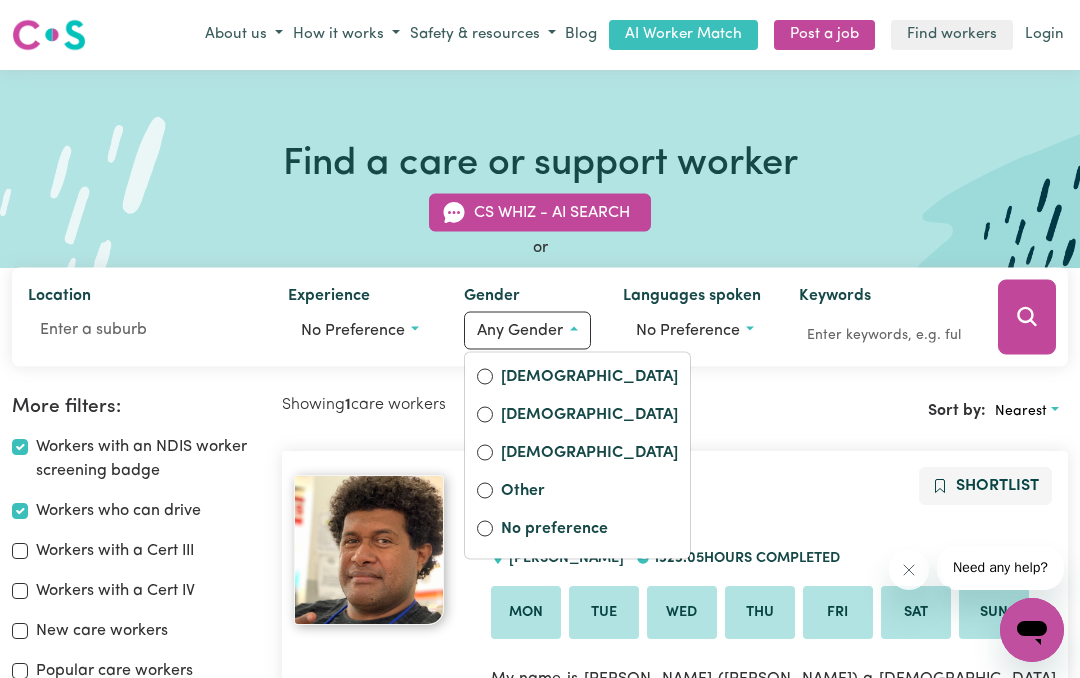click on "[DEMOGRAPHIC_DATA]" at bounding box center [589, 416] 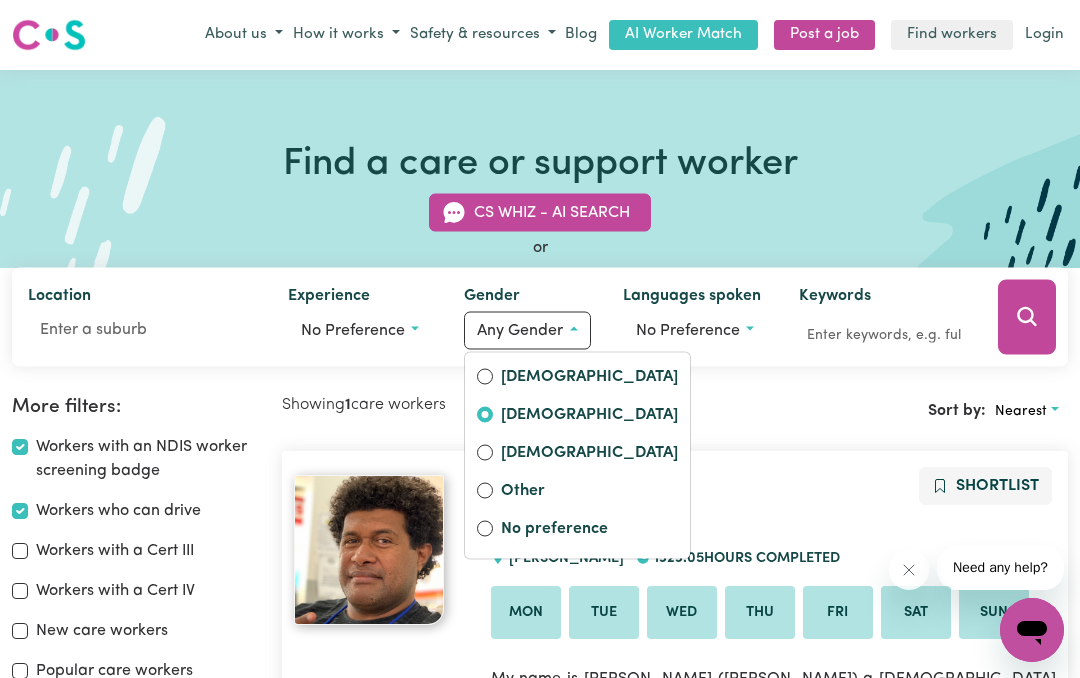 radio on "true" 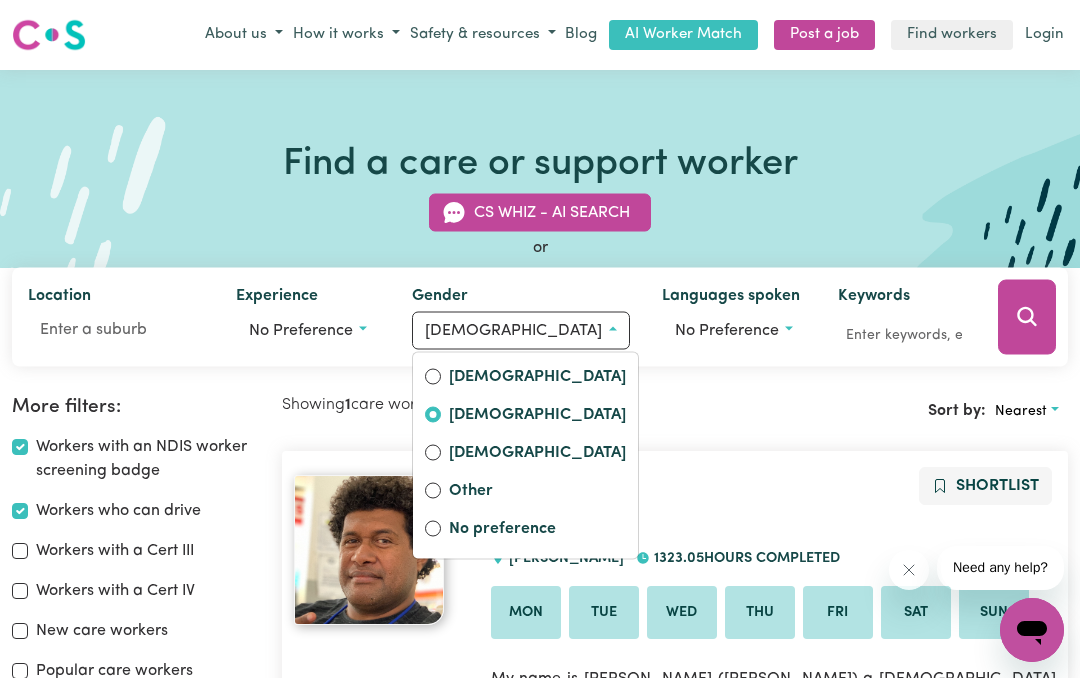 click on "No preference" at bounding box center [308, 330] 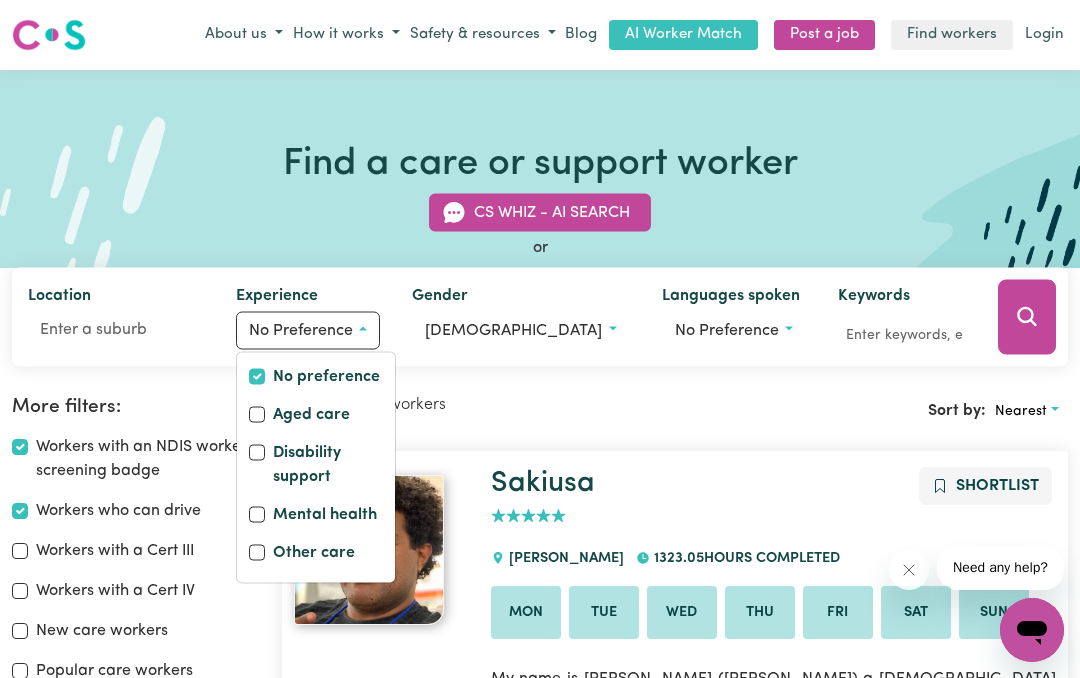 click on "Disability support" at bounding box center [328, 466] 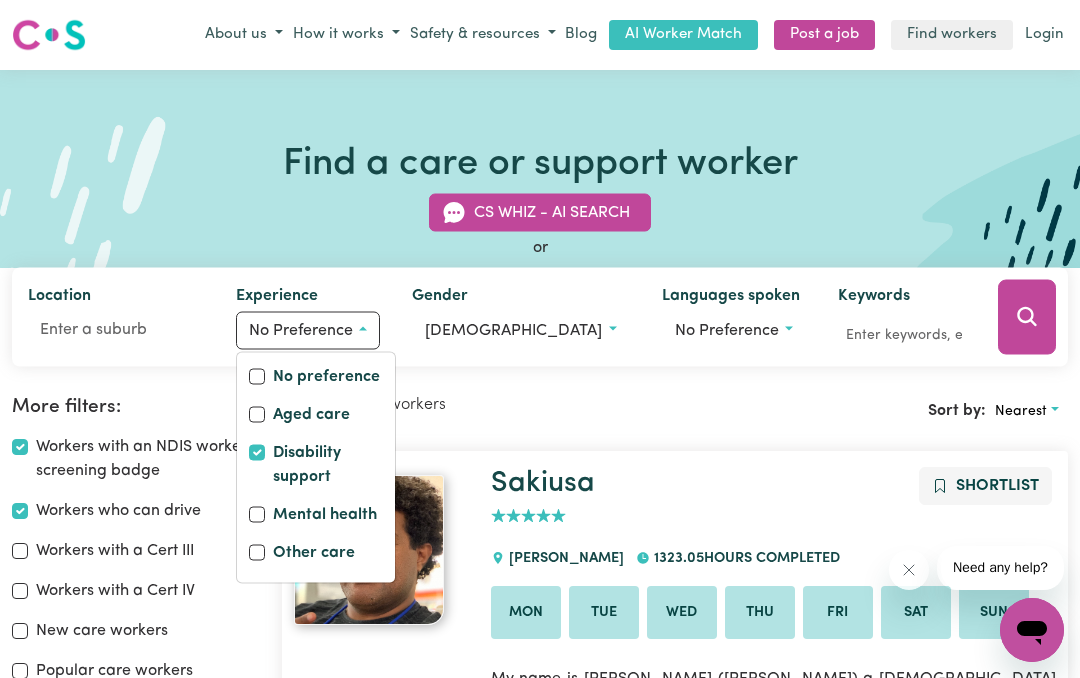 checkbox on "true" 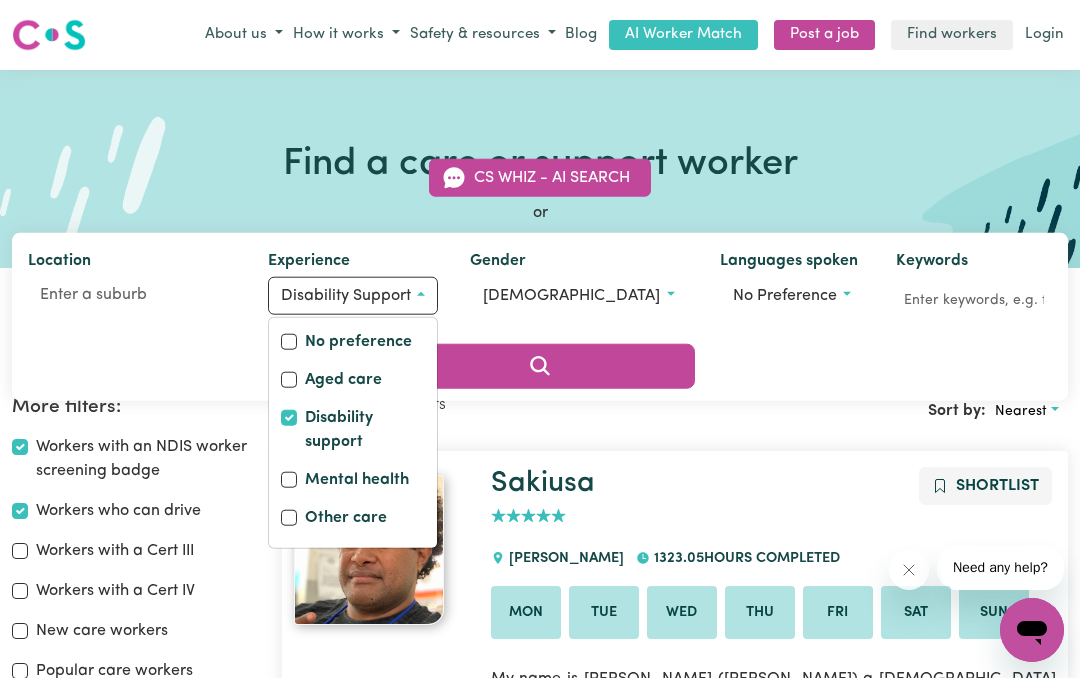 click on "No preference" at bounding box center (792, 296) 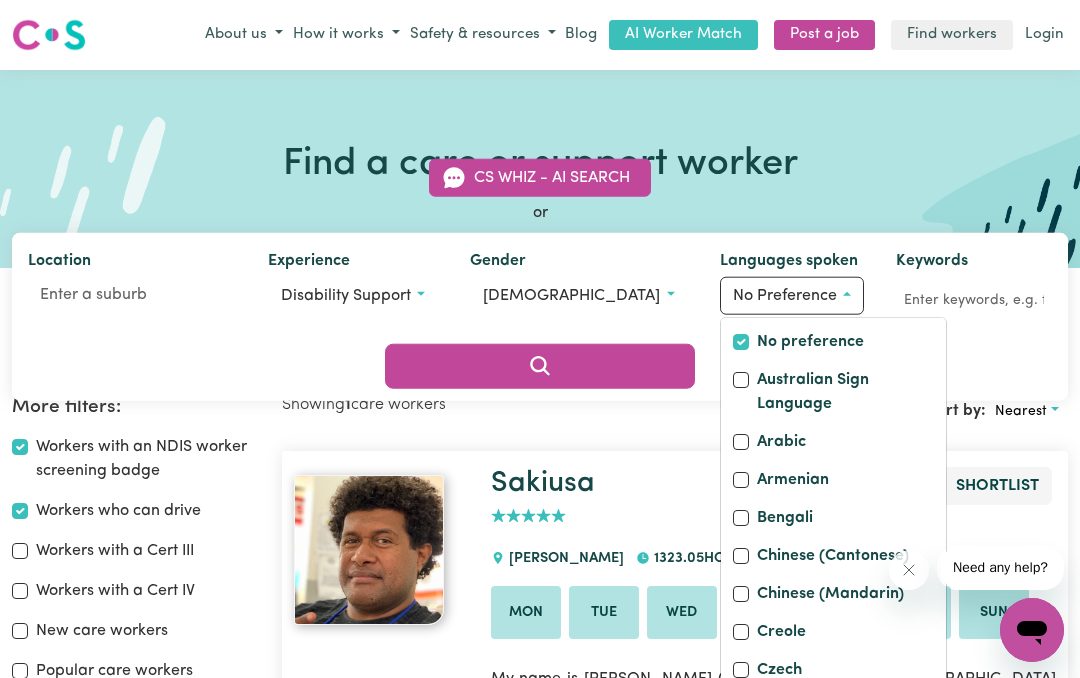click on "Showing  1  care workers Sort by:  Nearest Sakiusa Shortlist 5 [GEOGRAPHIC_DATA] 1323.05  hours completed Mon Tue Wed Thu Fri Sat Sun My name is [PERSON_NAME] ([PERSON_NAME]) a [DEMOGRAPHIC_DATA] [DEMOGRAPHIC_DATA] of [DEMOGRAPHIC_DATA] decent.
I love to serve & interact with people, im friendly, sociable & easy to make a conversation with.
My passion is music.. not particular with the type of music, its more the instruments used. I can drive,sing,play the guitar,piano, drums etc.
Im a non smoker & non alcoholic drinker.
Peopl... See more... Fully vaccinated Boosted [MEDICAL_DATA] infection control training NDIS worker screening verified Last active:    [DATE] All done!" at bounding box center (675, 776) 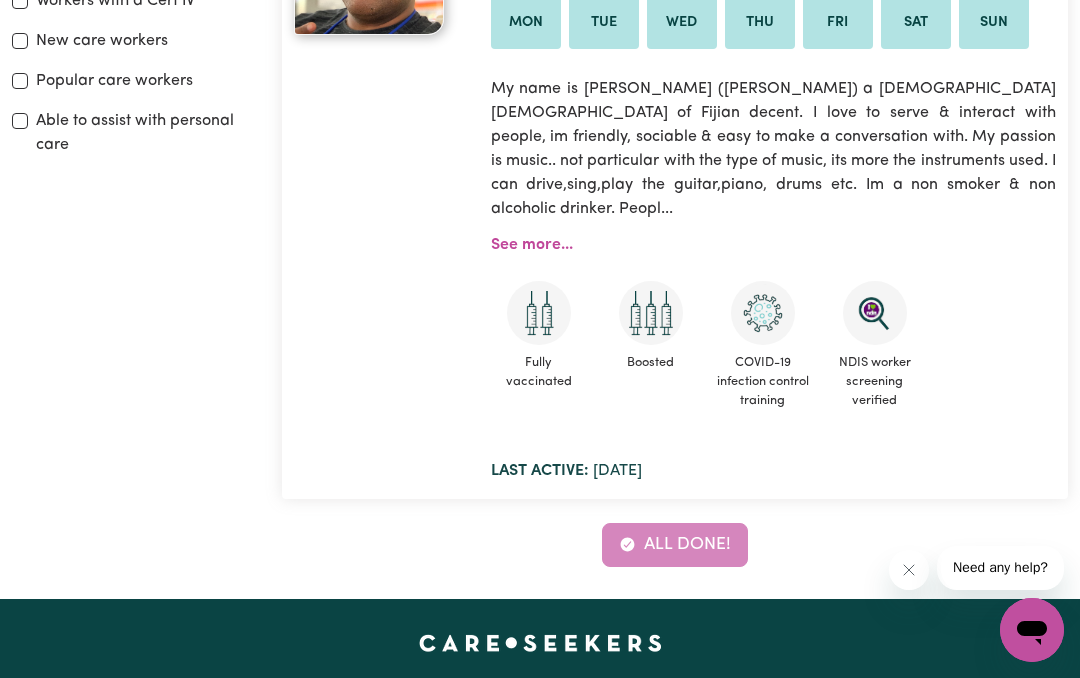 scroll, scrollTop: 587, scrollLeft: 0, axis: vertical 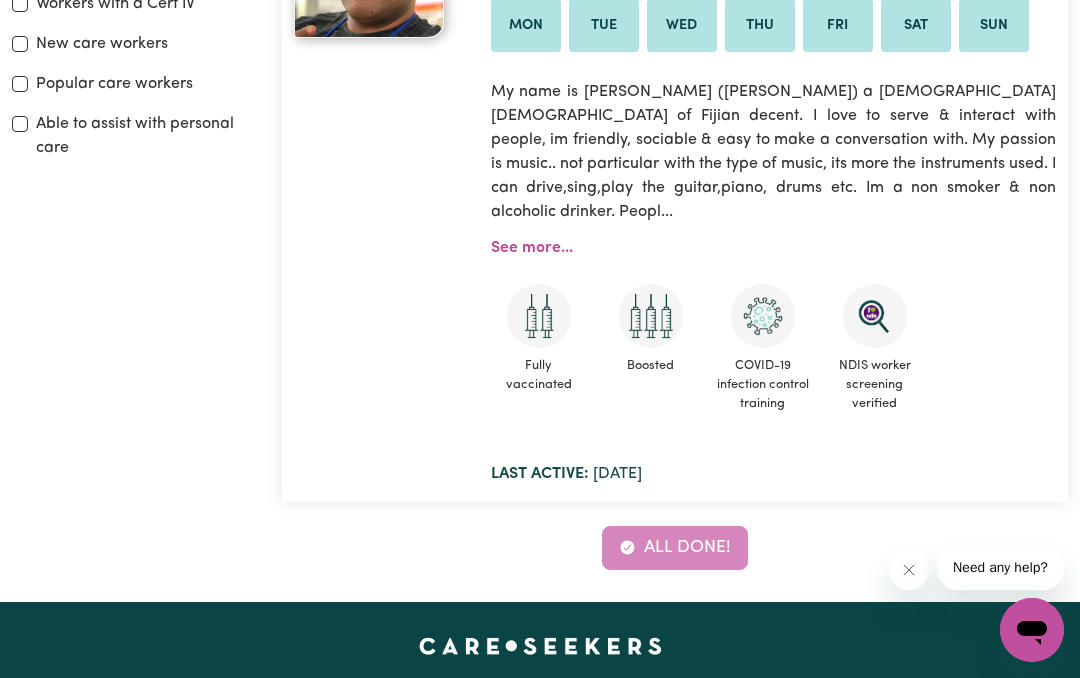 click on "All done!" at bounding box center [675, 548] 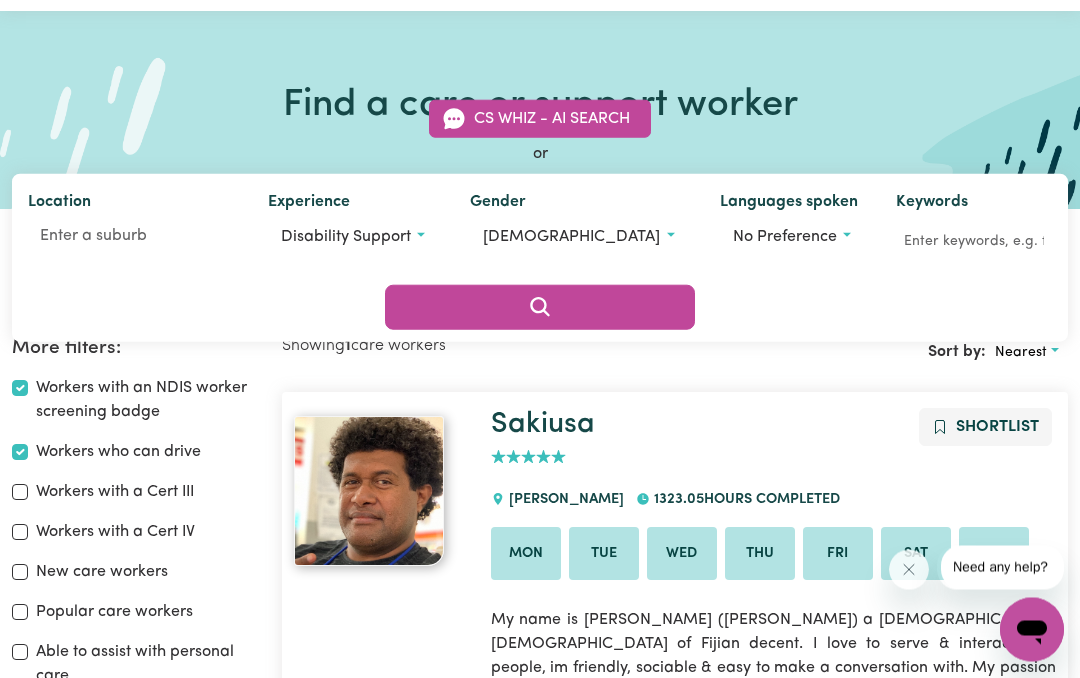 scroll, scrollTop: 0, scrollLeft: 0, axis: both 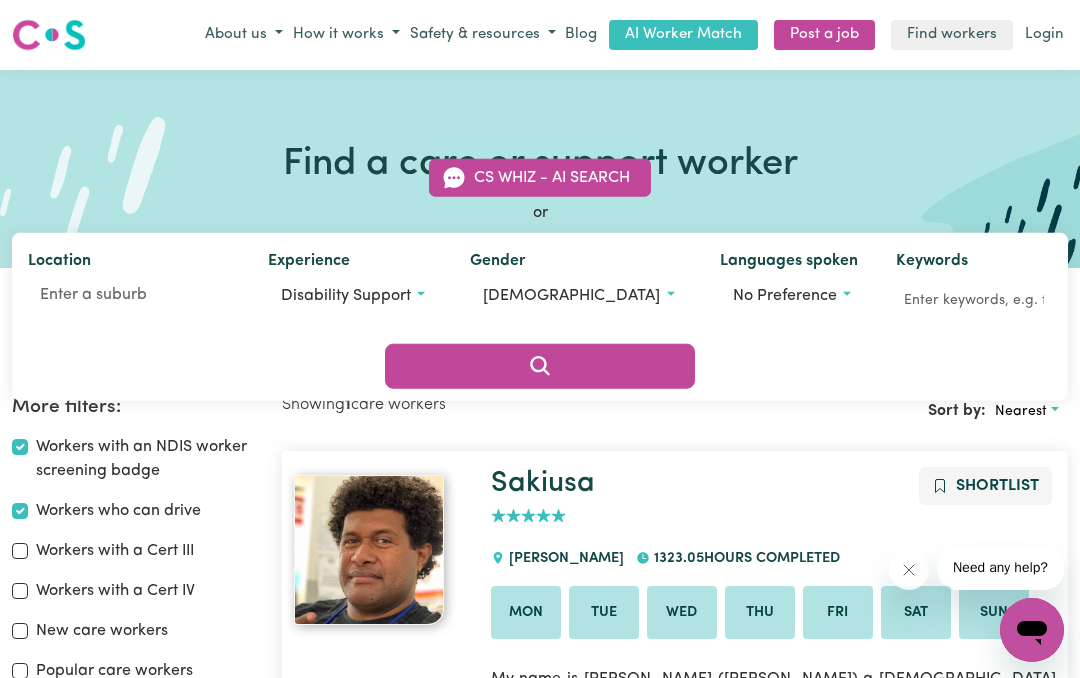 click on "CS Whiz - AI Search" at bounding box center (540, 178) 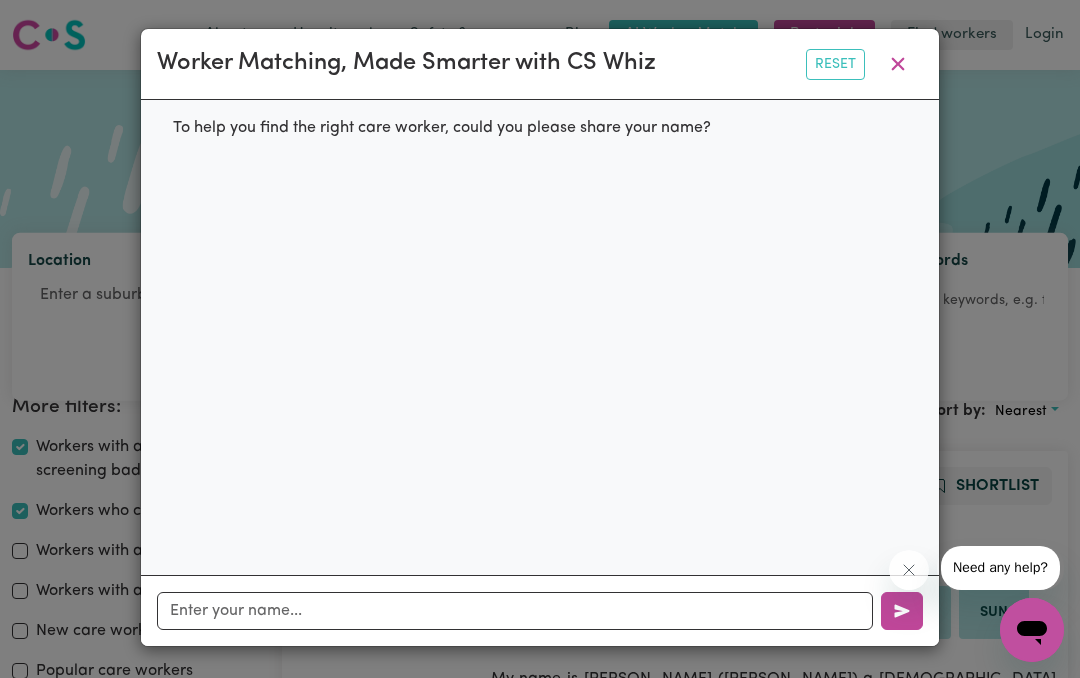 click at bounding box center [898, 64] 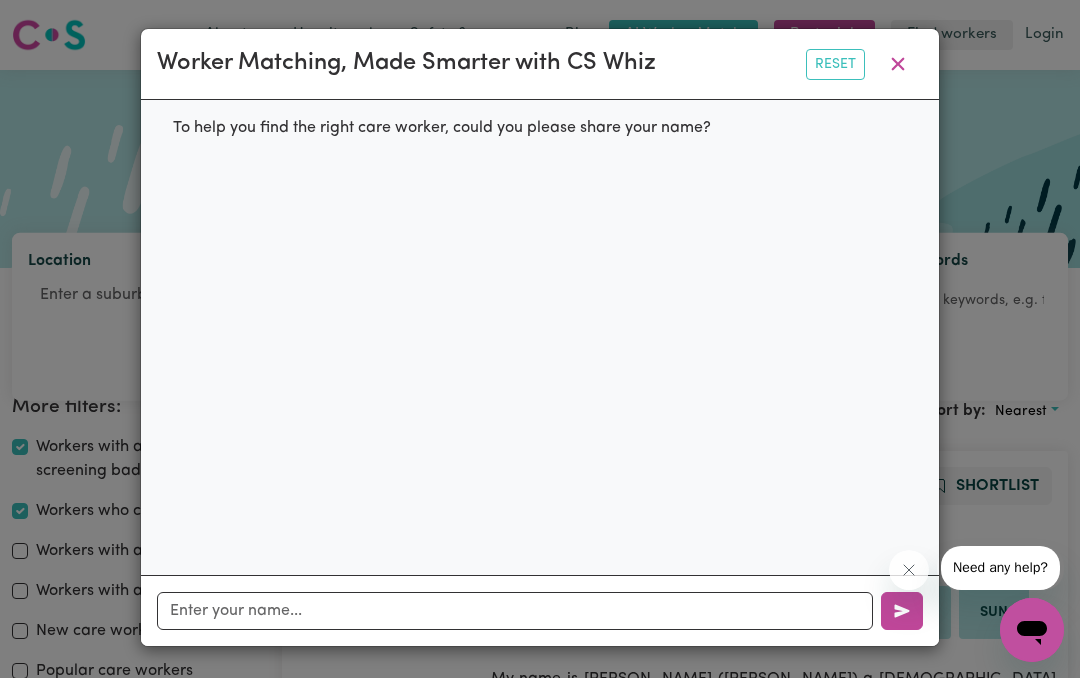 scroll, scrollTop: 22, scrollLeft: 0, axis: vertical 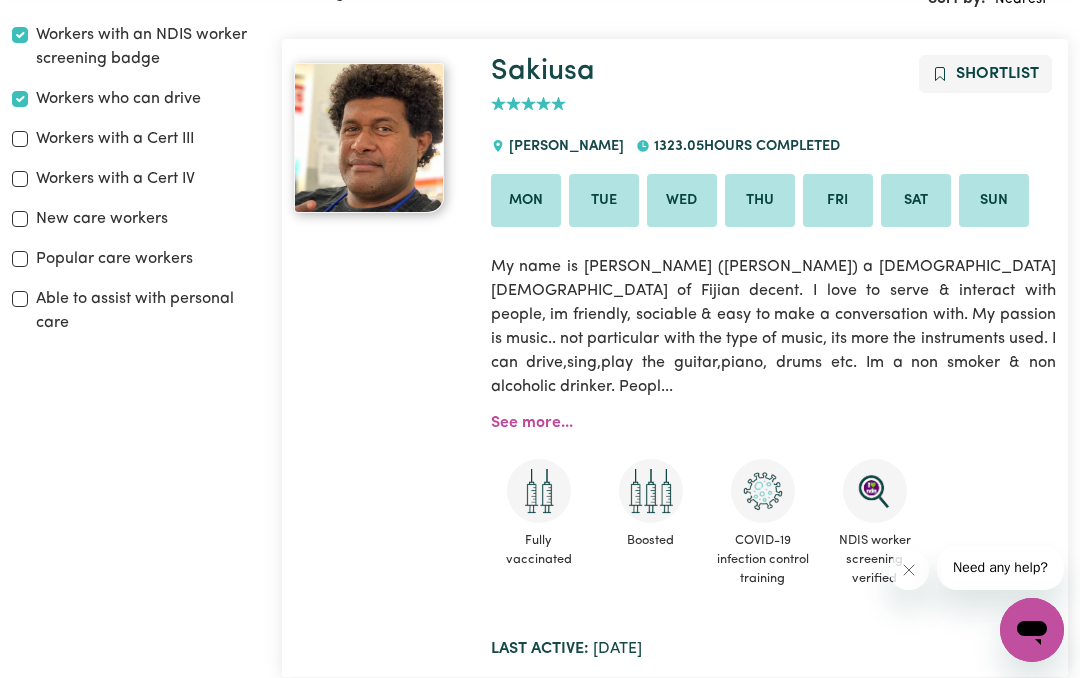 click on "Tue" at bounding box center [604, 201] 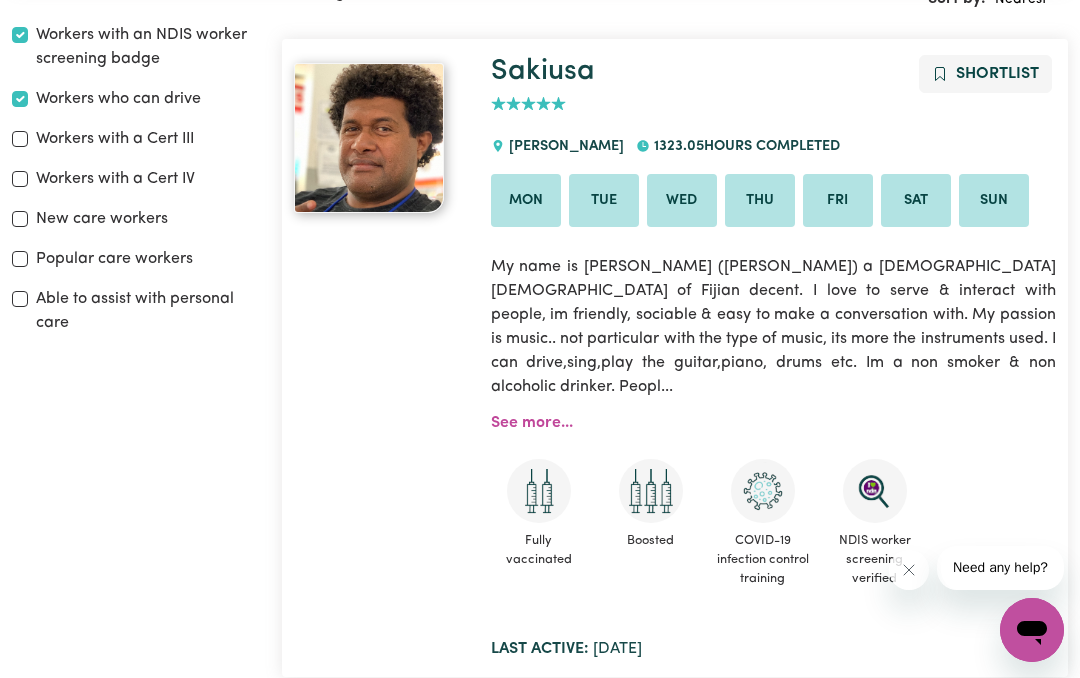 click on "Sat" at bounding box center (916, 201) 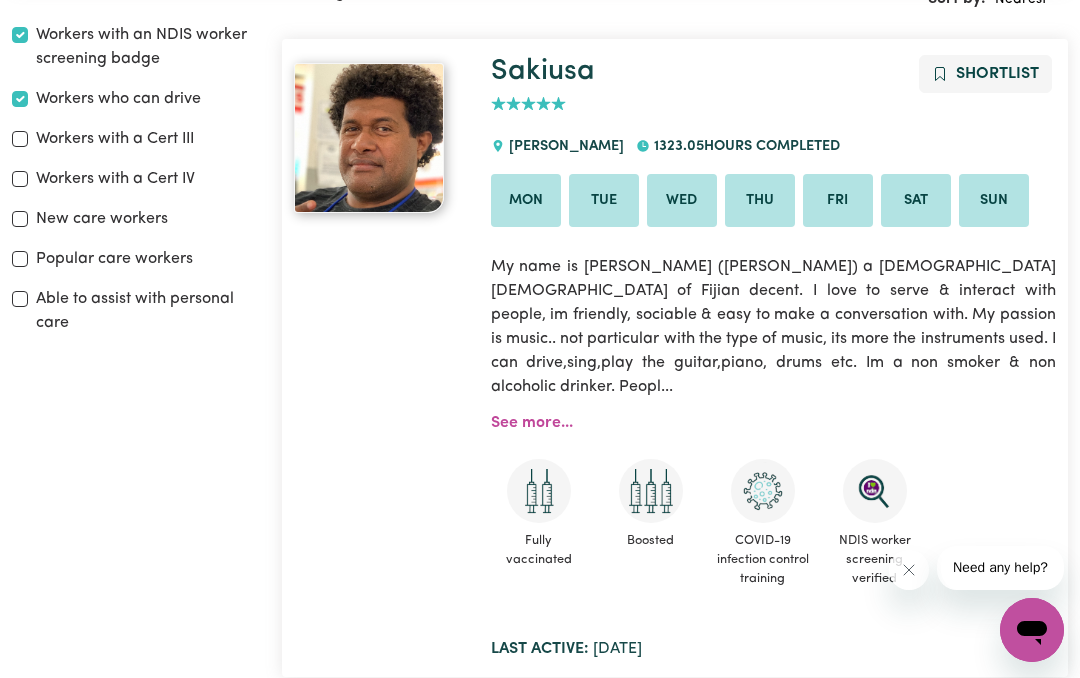 click on "Sat" at bounding box center (916, 201) 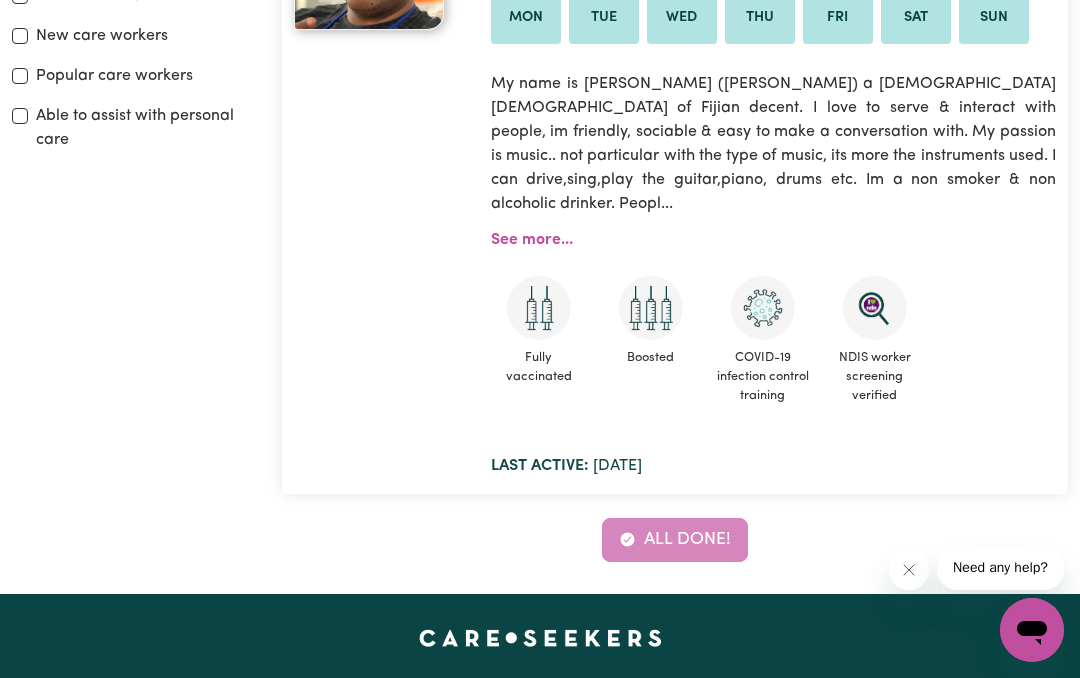 scroll, scrollTop: 603, scrollLeft: 0, axis: vertical 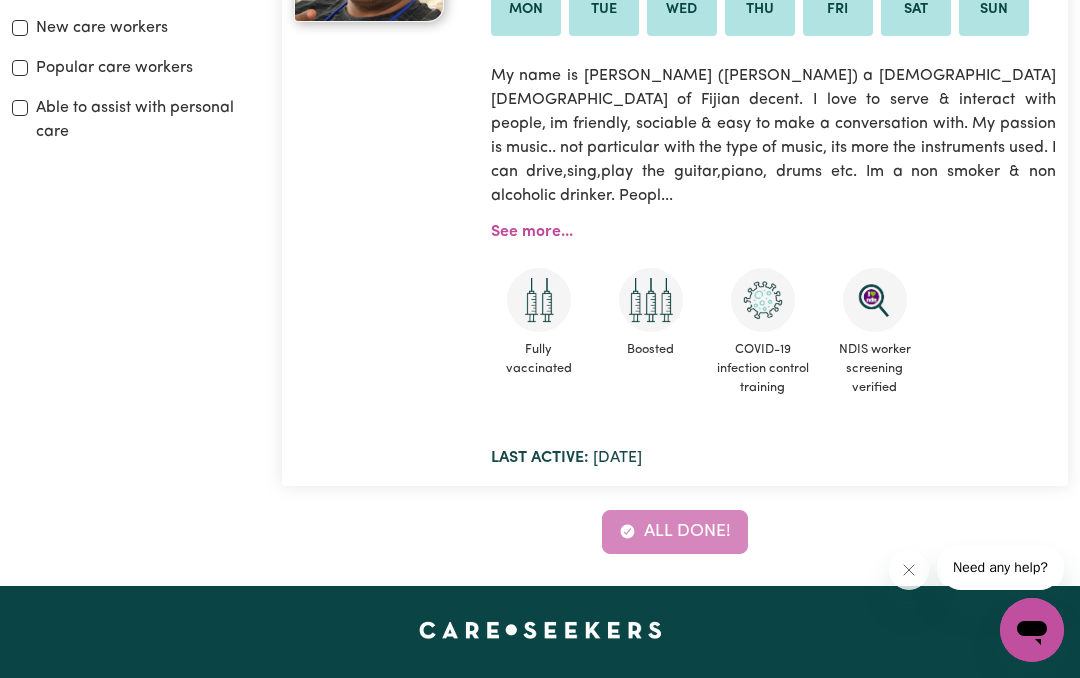 click at bounding box center [908, 570] 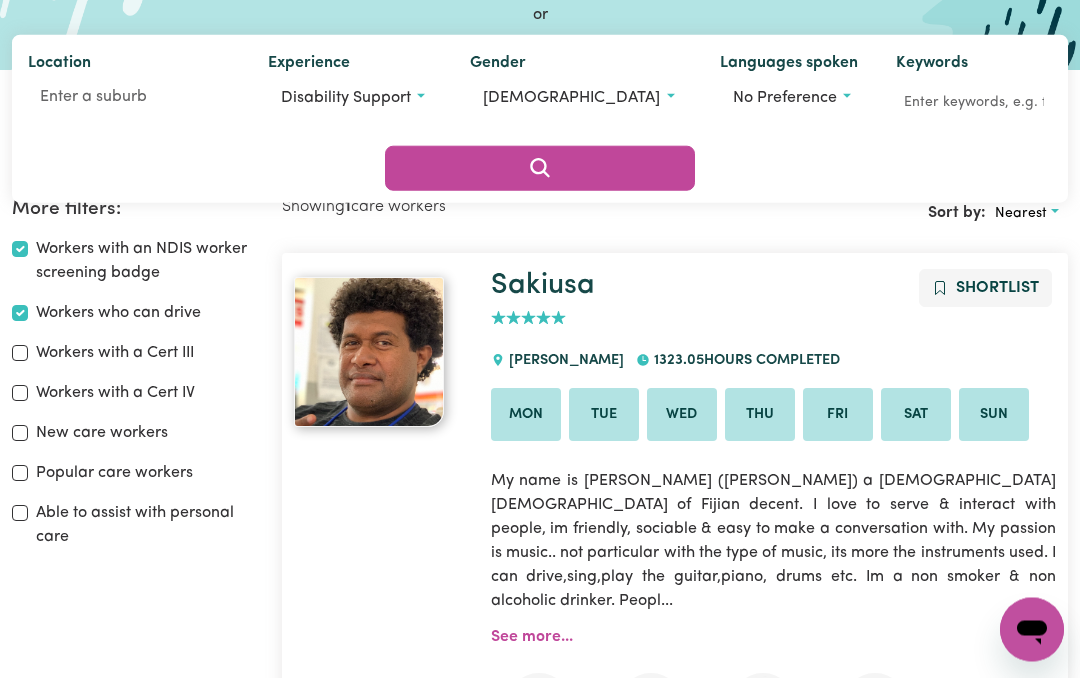 scroll, scrollTop: 206, scrollLeft: 0, axis: vertical 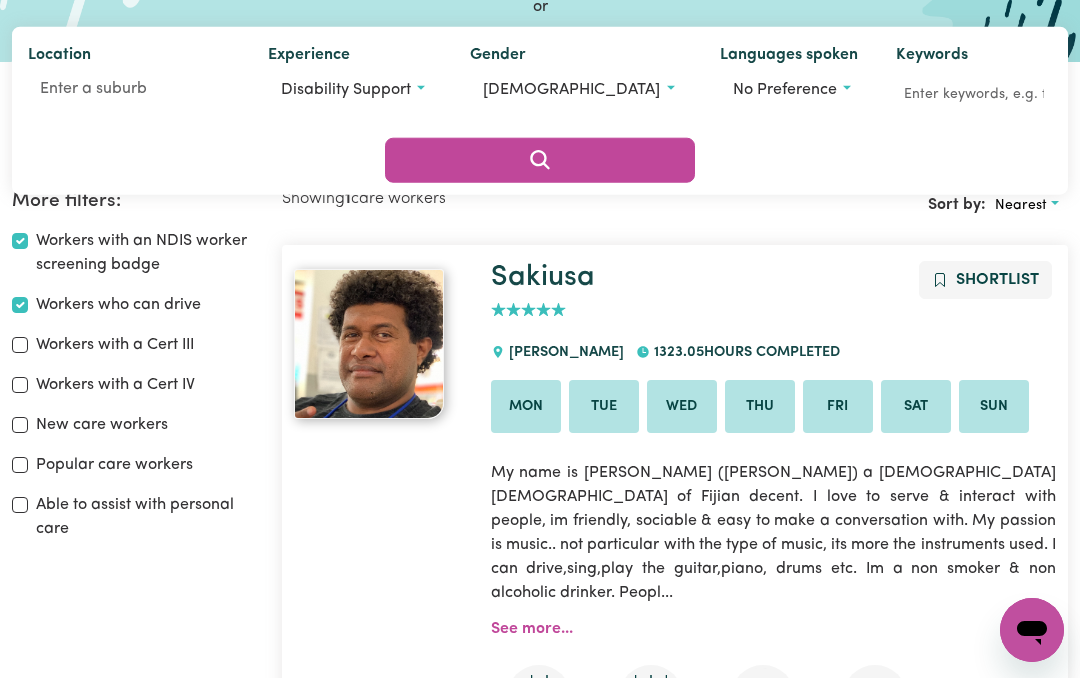 click on "Sat" at bounding box center (916, 407) 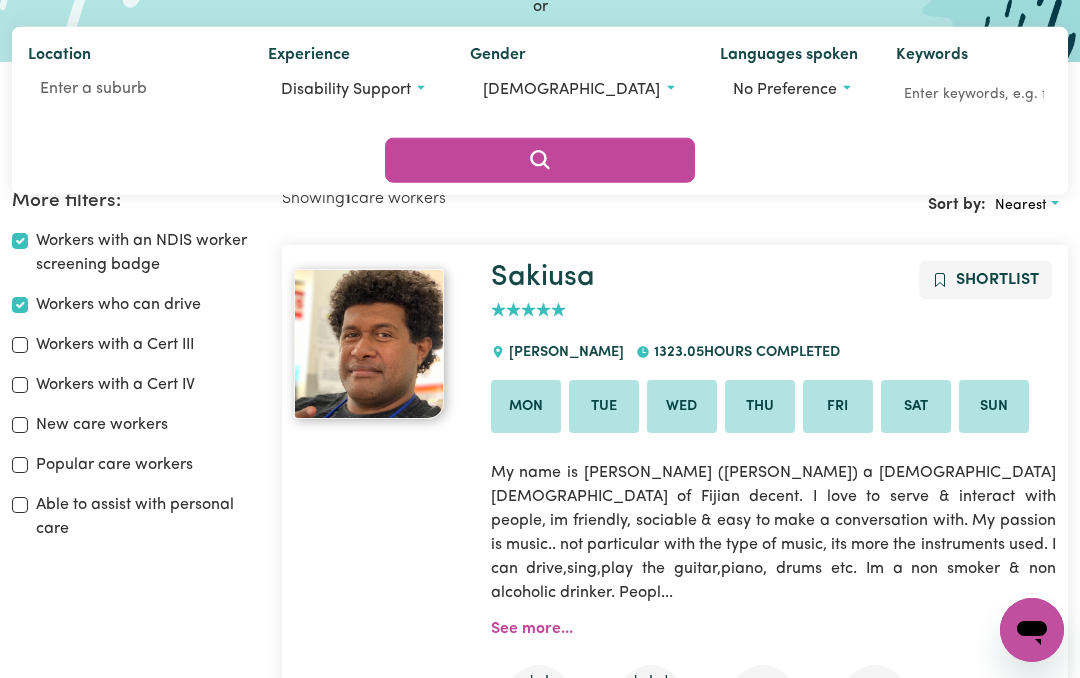 click on "Sat" at bounding box center (916, 407) 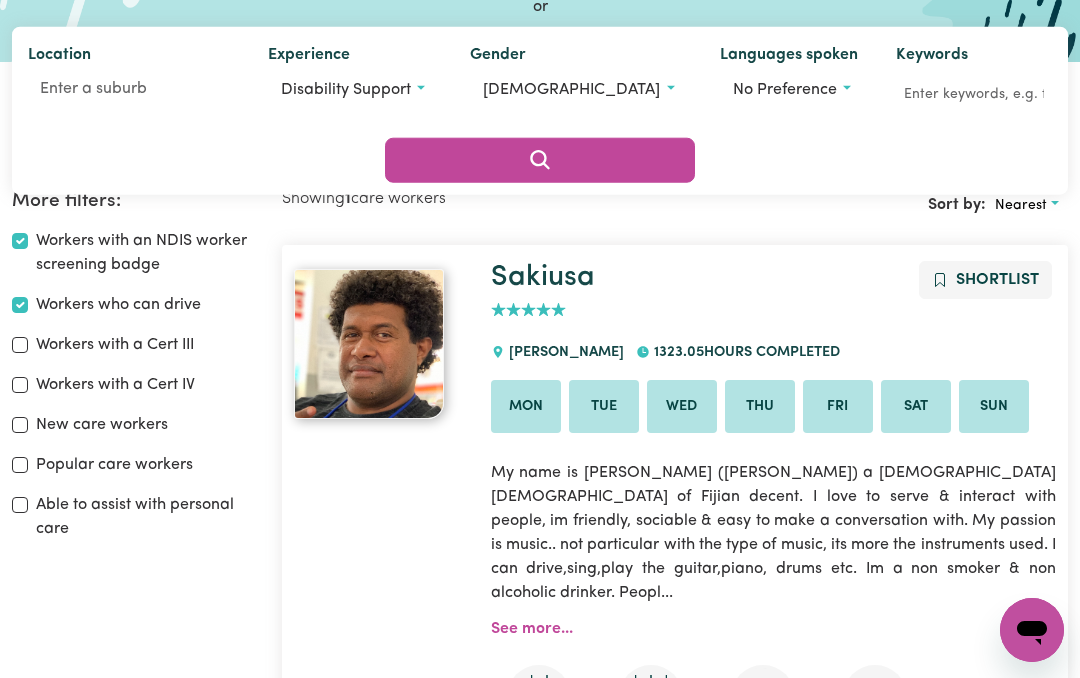 click on "See more..." at bounding box center (532, 629) 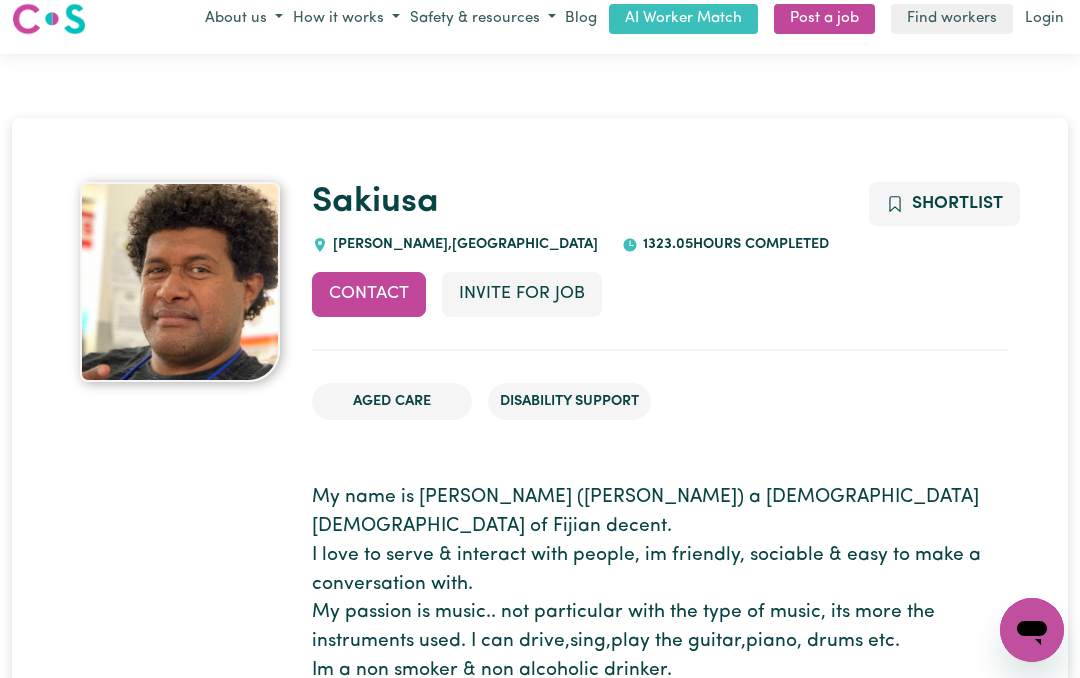 scroll, scrollTop: 0, scrollLeft: 0, axis: both 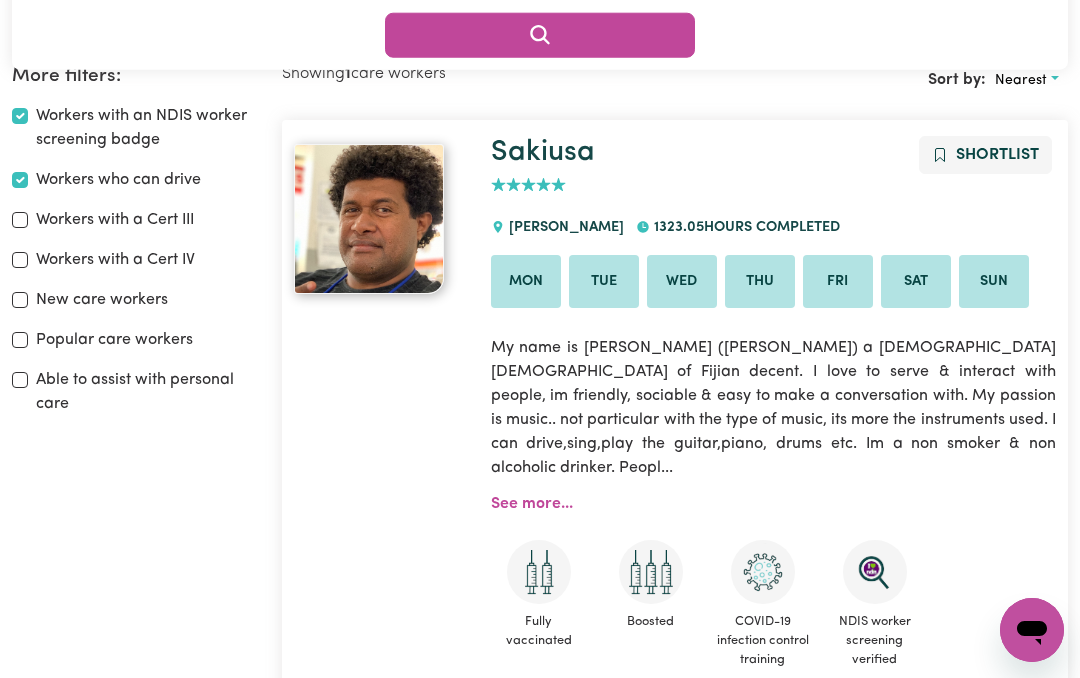 click on "Able to assist with personal care" at bounding box center [147, 392] 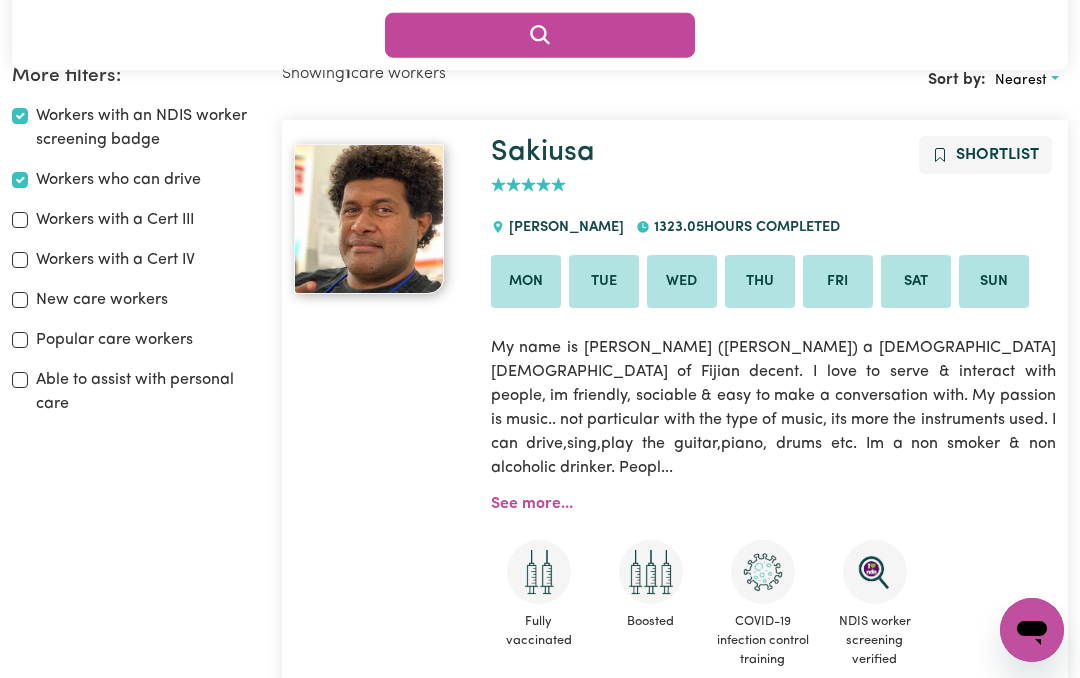 click on "Able to assist with personal care" at bounding box center (20, 380) 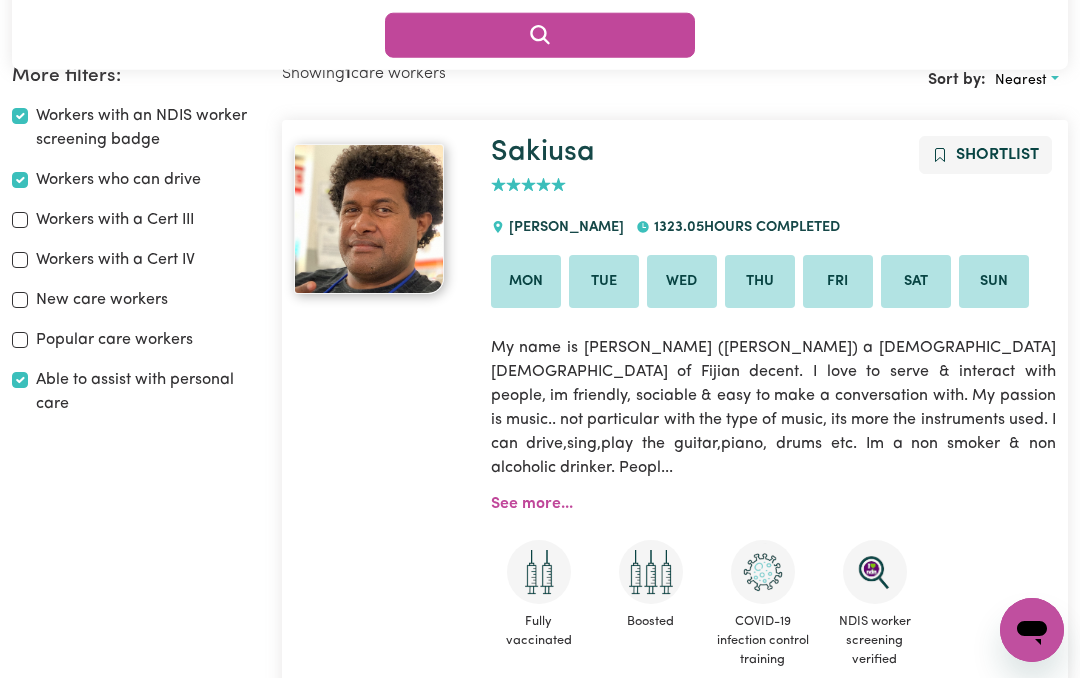 checkbox on "true" 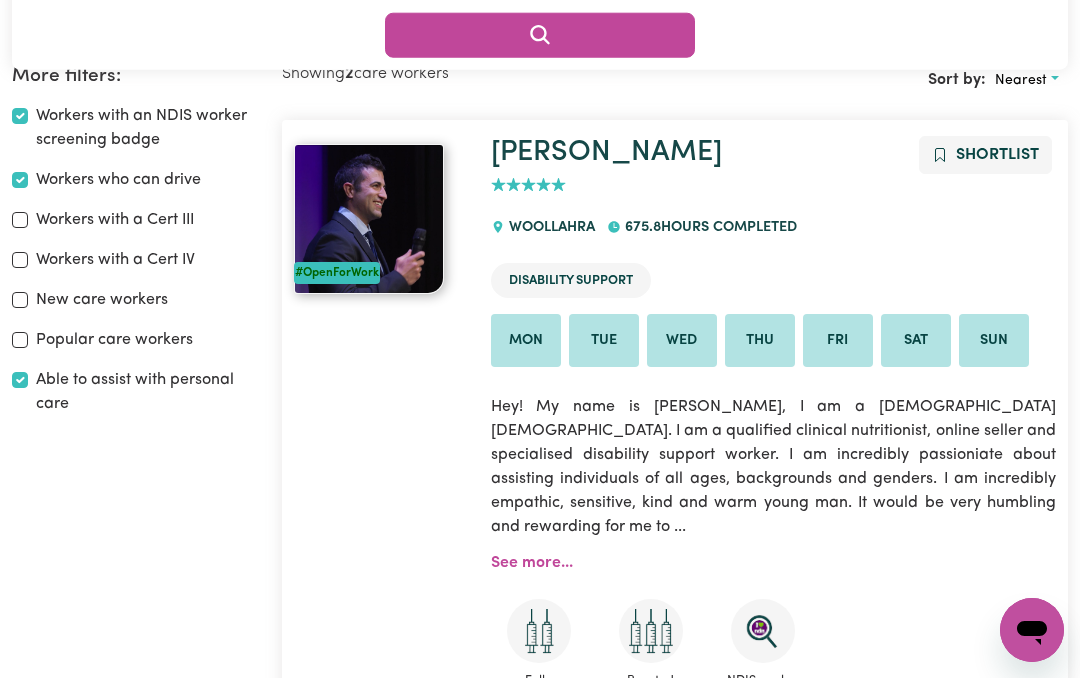 click on "Sat" at bounding box center [916, 341] 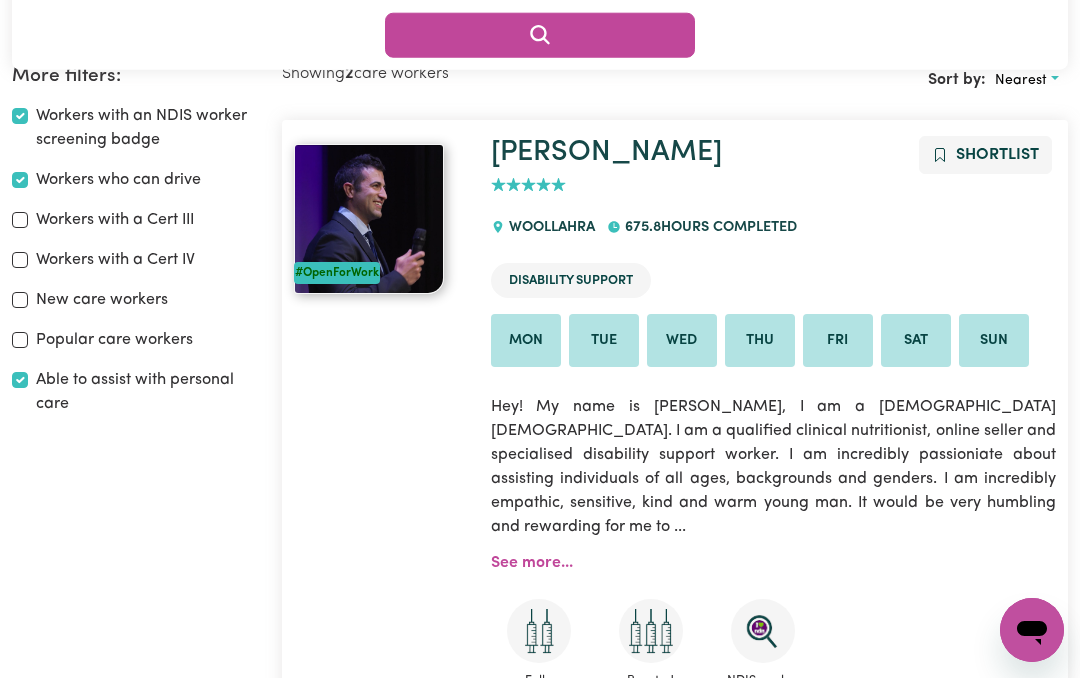 click on "Sat" at bounding box center (916, 341) 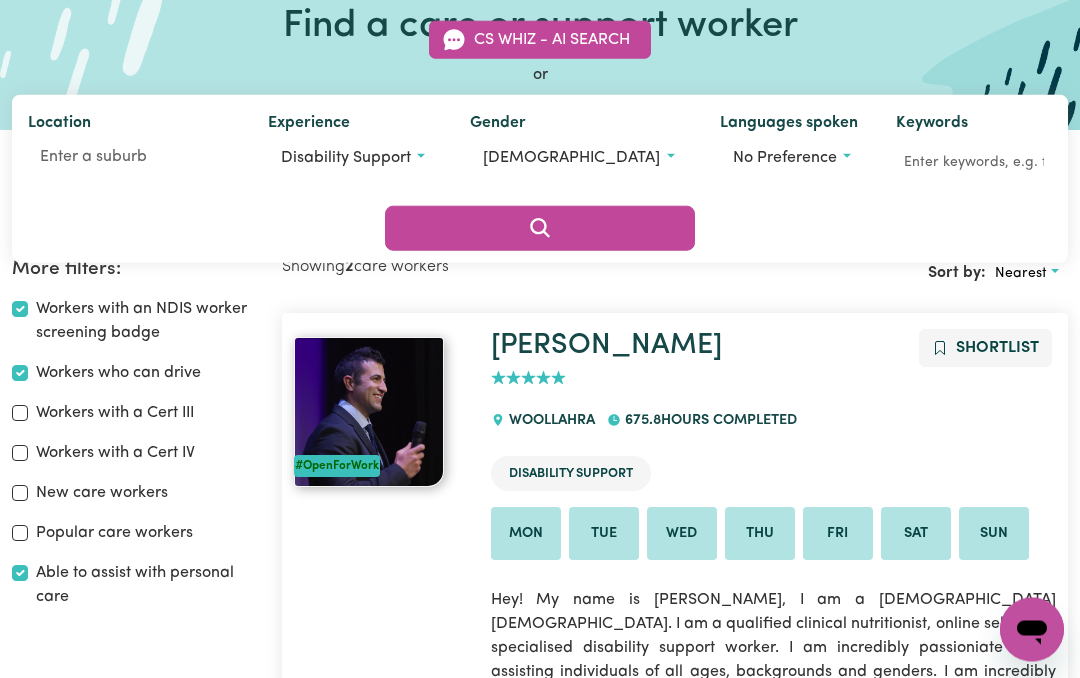 scroll, scrollTop: 0, scrollLeft: 0, axis: both 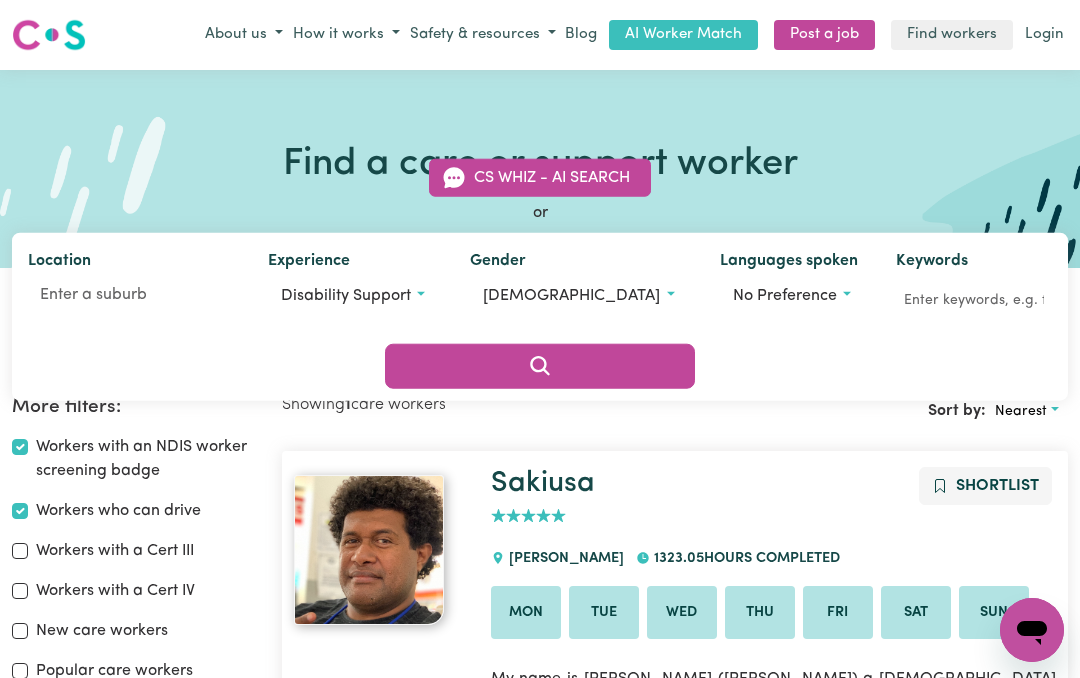 click on "Disability support" at bounding box center [353, 296] 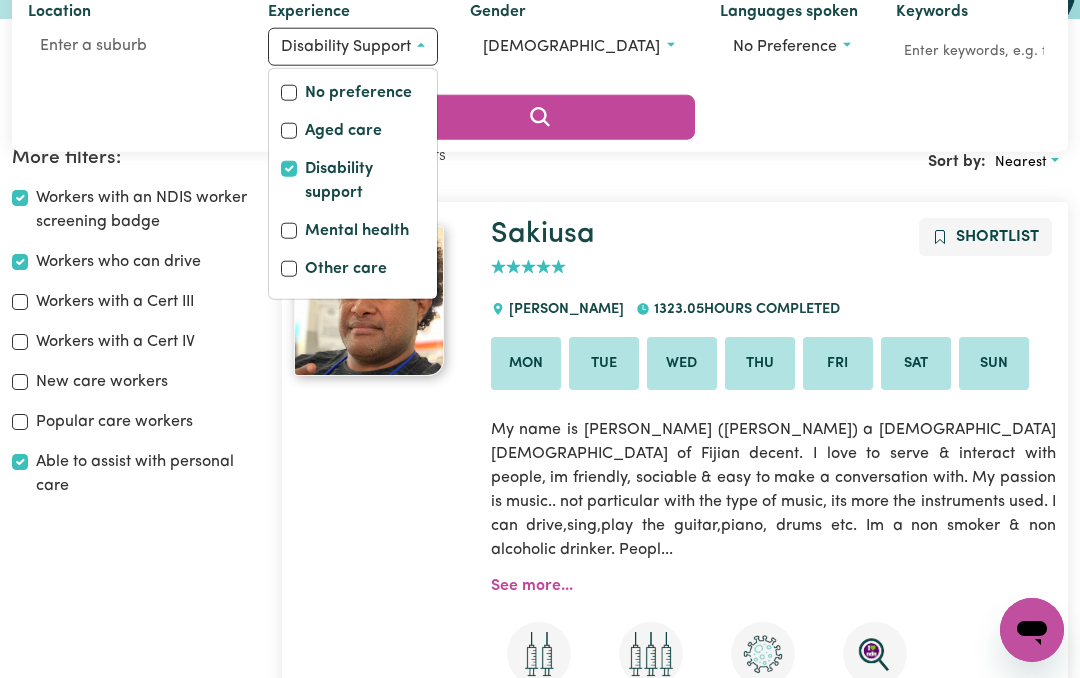 scroll, scrollTop: 0, scrollLeft: 0, axis: both 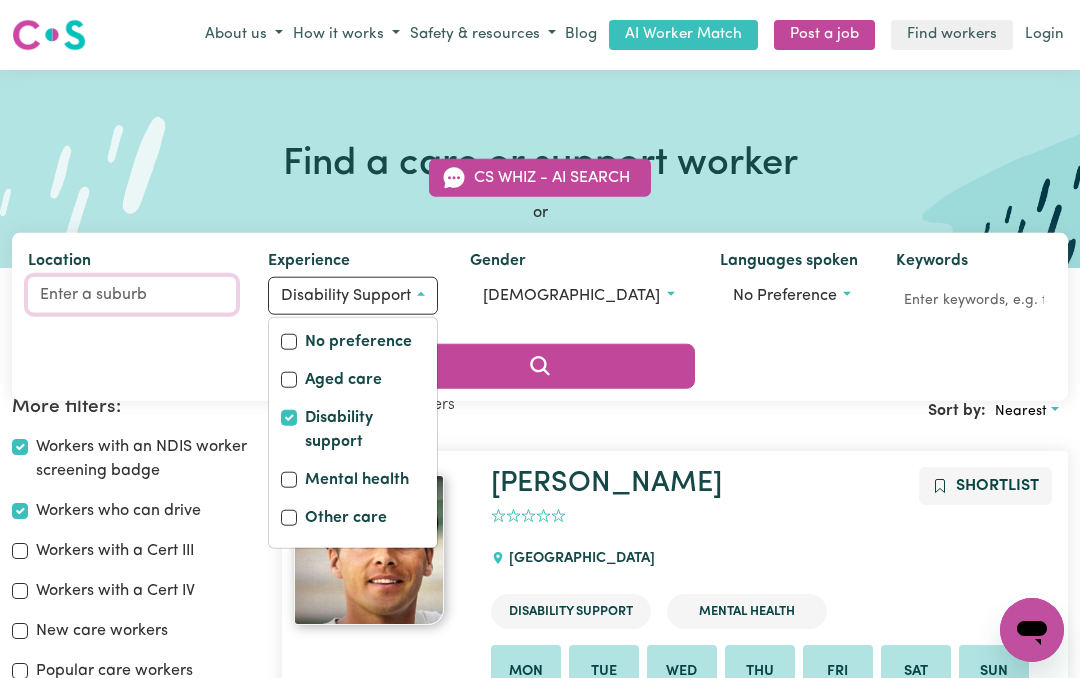click on "Location" at bounding box center (132, 295) 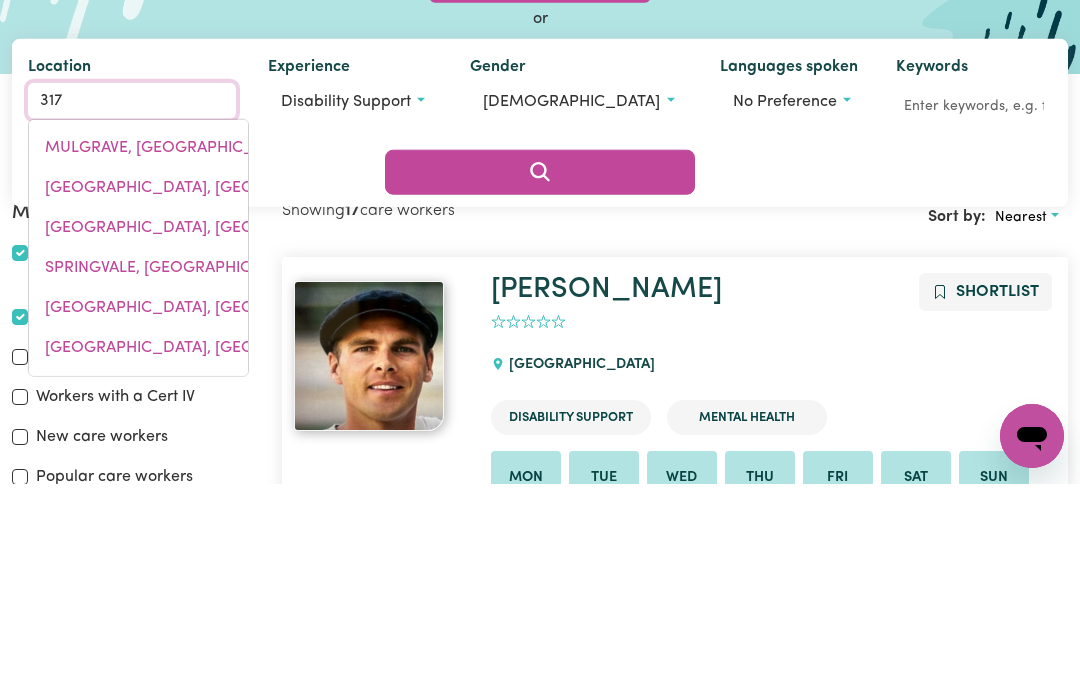 type on "3175" 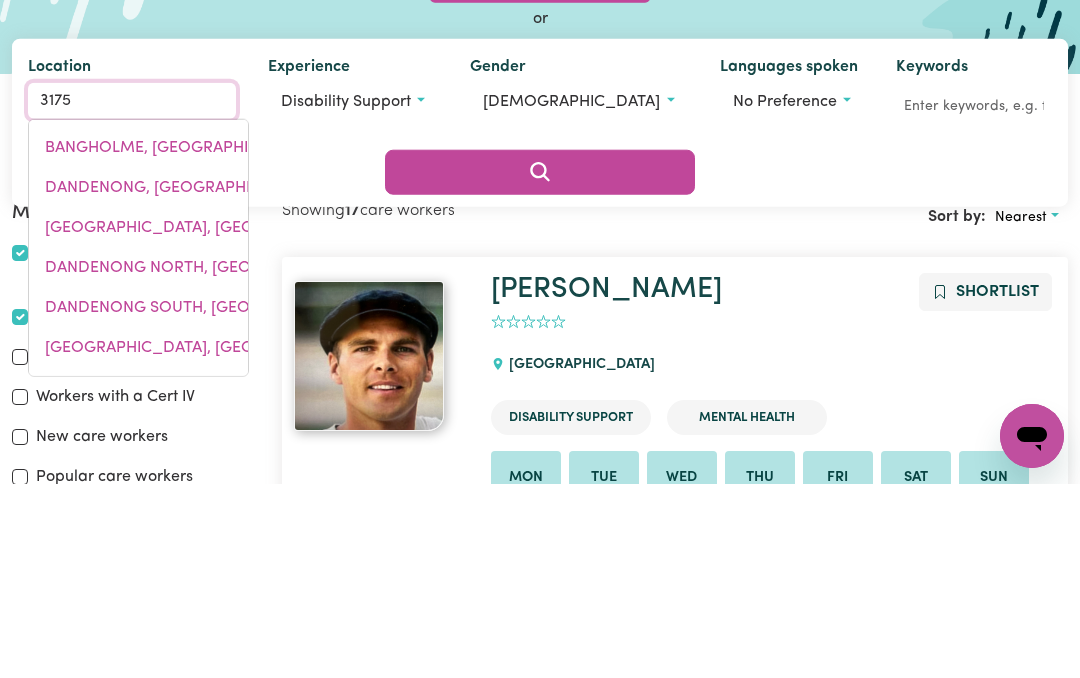 click on "BANGHOLME, [GEOGRAPHIC_DATA],  3175" at bounding box center (138, 342) 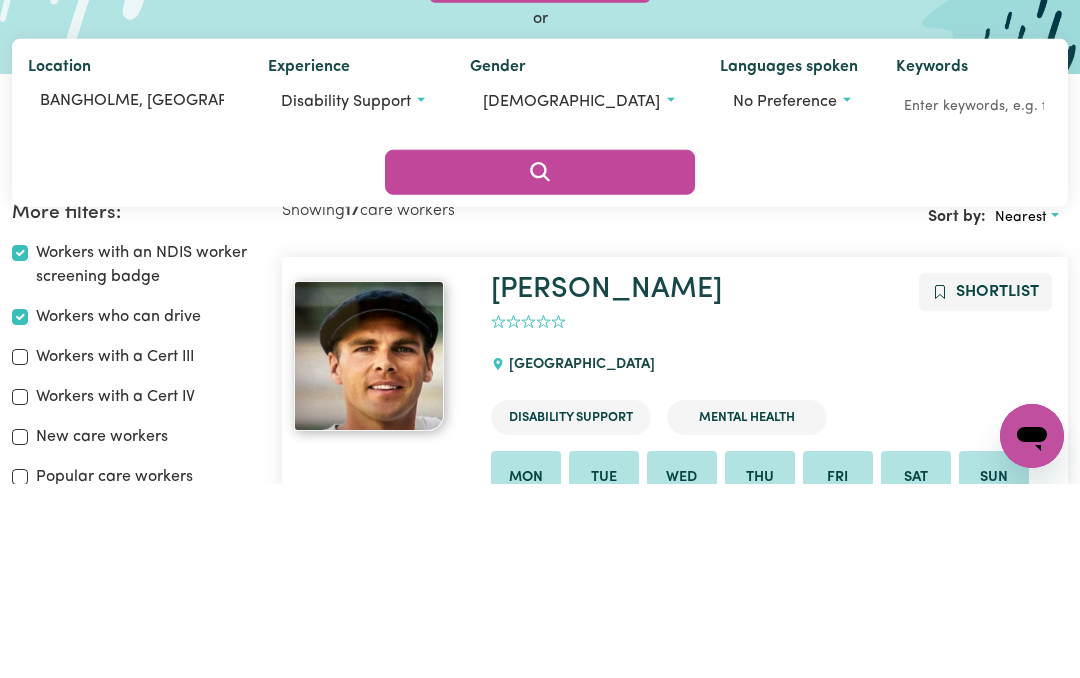 scroll, scrollTop: 194, scrollLeft: 0, axis: vertical 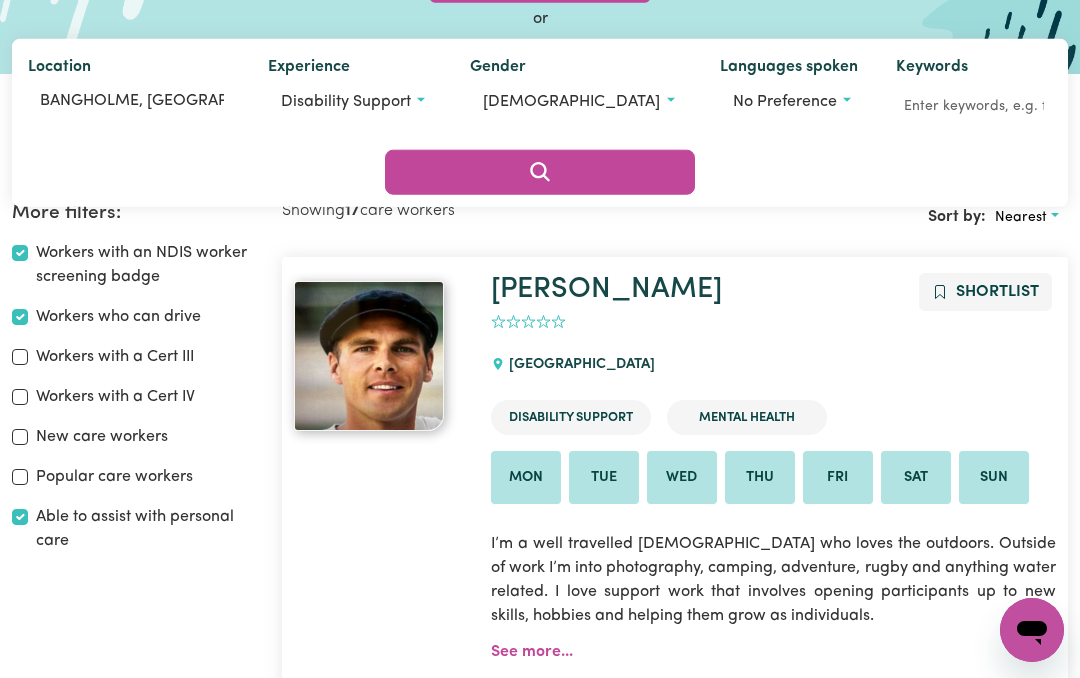 click on "Showing  17  care workers Sort by:  Nearest [PERSON_NAME]  Shortlist 0 PALM BEACH Disability Support Mental Health Mon Tue Wed Thu Fri Sat Sun I’m a well travelled [DEMOGRAPHIC_DATA] who loves the outdoors. Outside of work I’m into photography, camping, adventure, rugby and anything water related. I love support work that involves opening participants up to new skills, hobbies and helping them grow as individuals.  See more... First Aid Certified CPR Certified Regulated Restrictive Practices Course Serious Incident Reporting Scheme Course Careseekers onboarding completed Boundaries training completed [MEDICAL_DATA] infection control training NDIS worker training completed NDIS worker screening verified Last active:    [DATE] #OpenForWork Tamalee Shortlist 0 [PERSON_NAME] General Care Mon Tue Thu Fri Sun See more... Regulated Restrictive Practices Course Serious Incident Reporting Scheme Course Careseekers onboarding completed Boundaries training completed [MEDICAL_DATA] infection control training NDIS worker training completed   0 Mon" at bounding box center [675, 6296] 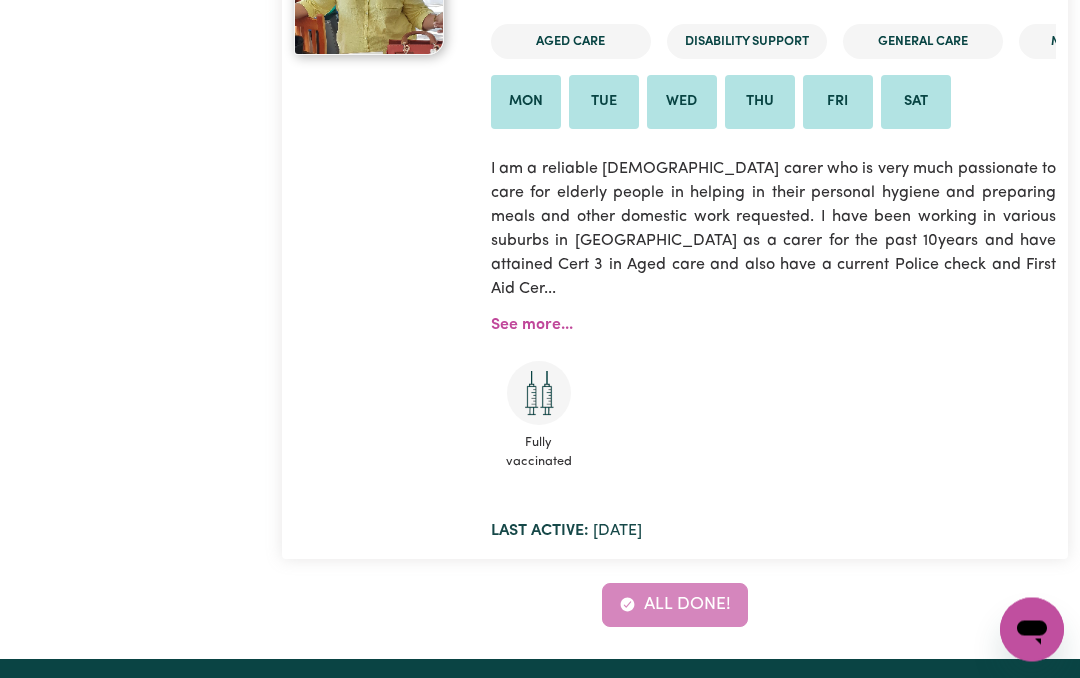 scroll, scrollTop: 11957, scrollLeft: 0, axis: vertical 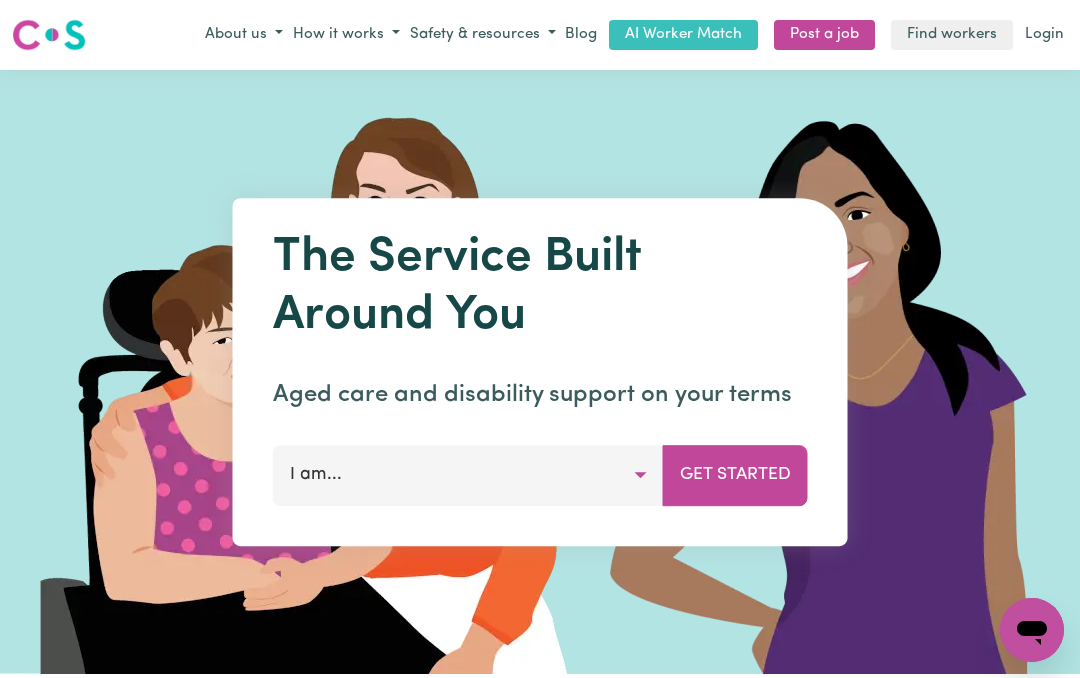 click at bounding box center (540, 372) 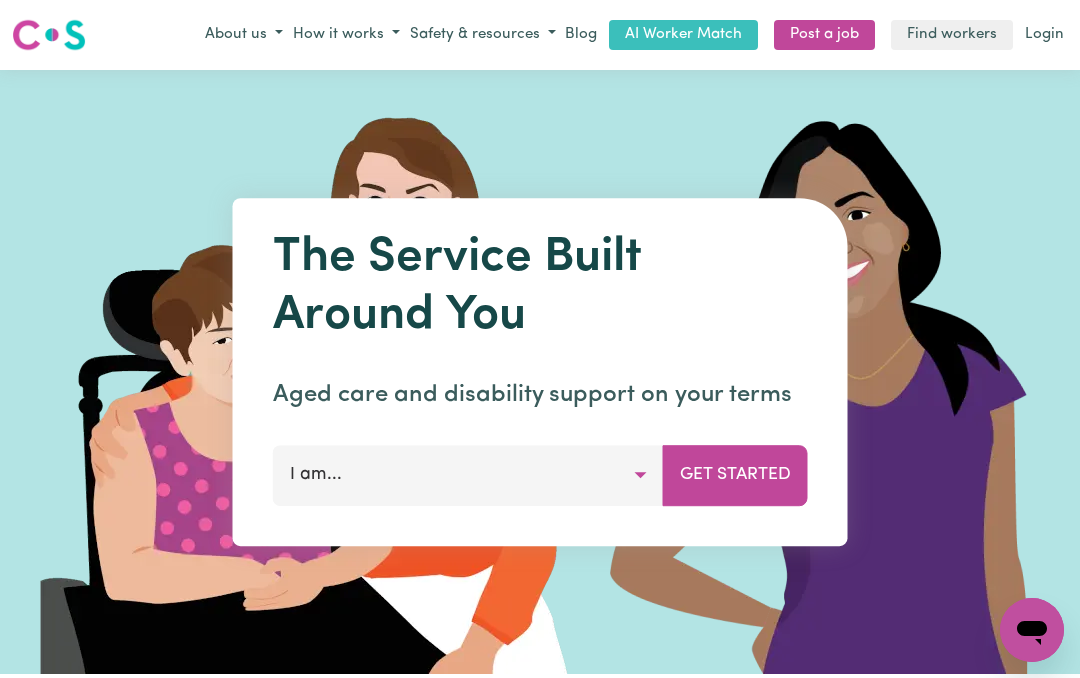 click at bounding box center [540, 372] 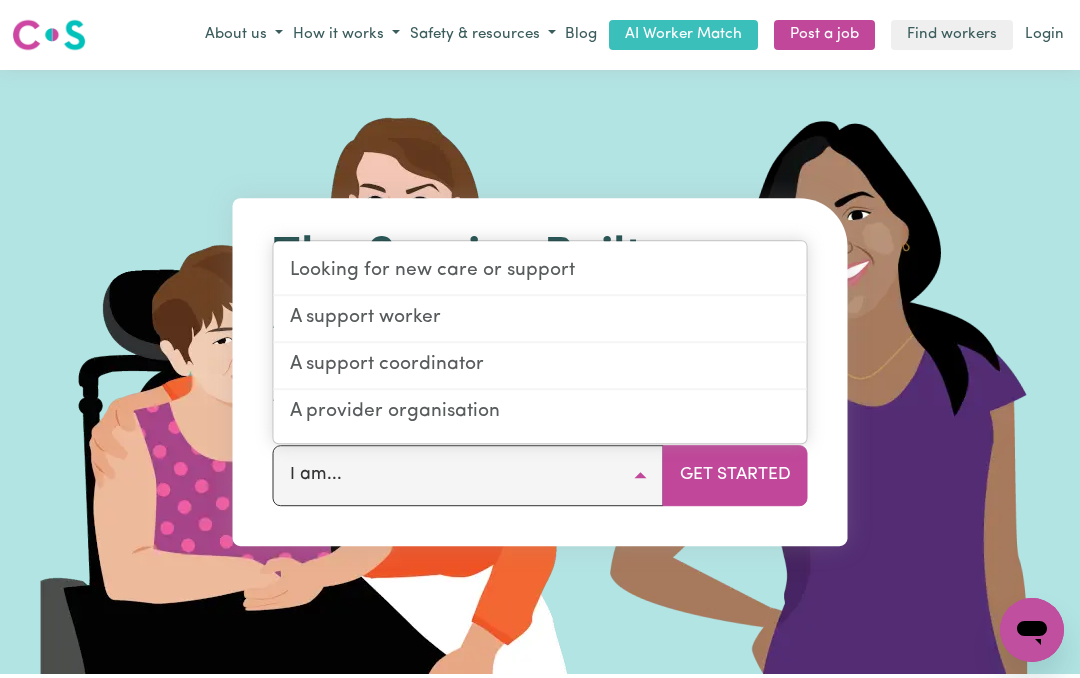 click at bounding box center [540, 372] 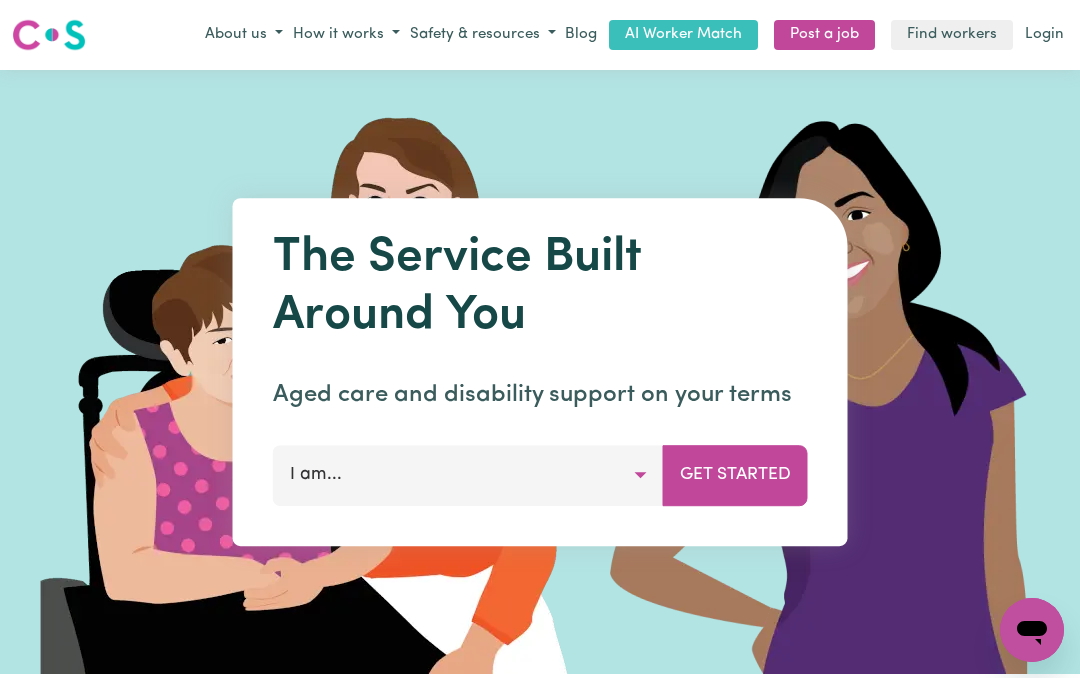 click on "Find workers" at bounding box center (952, 35) 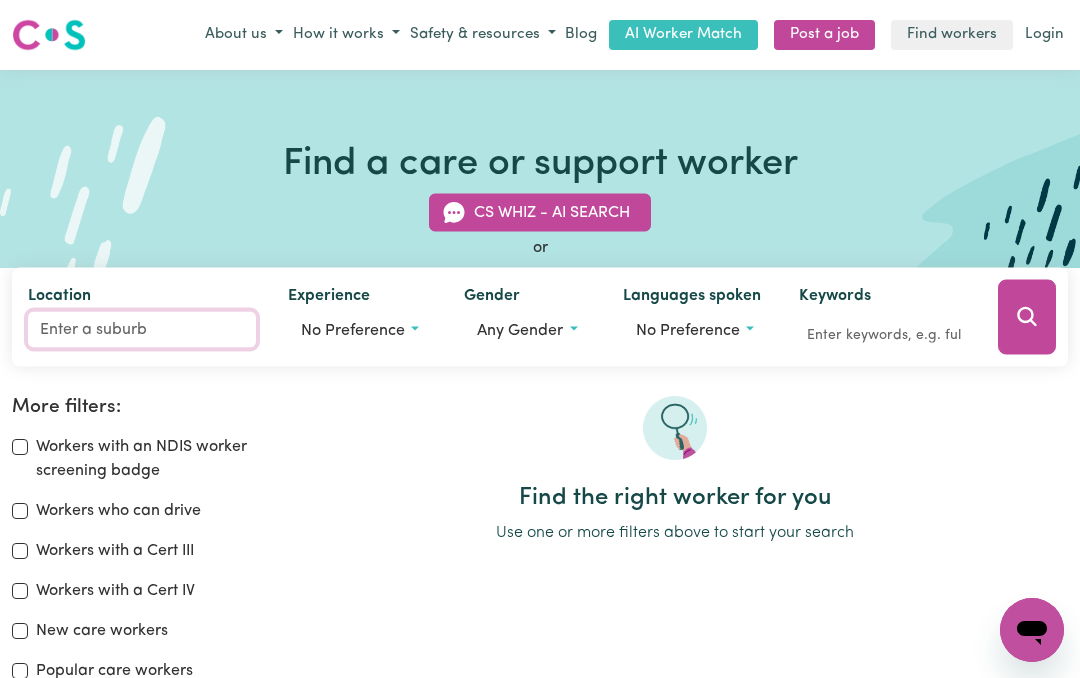 click on "Location" at bounding box center [142, 329] 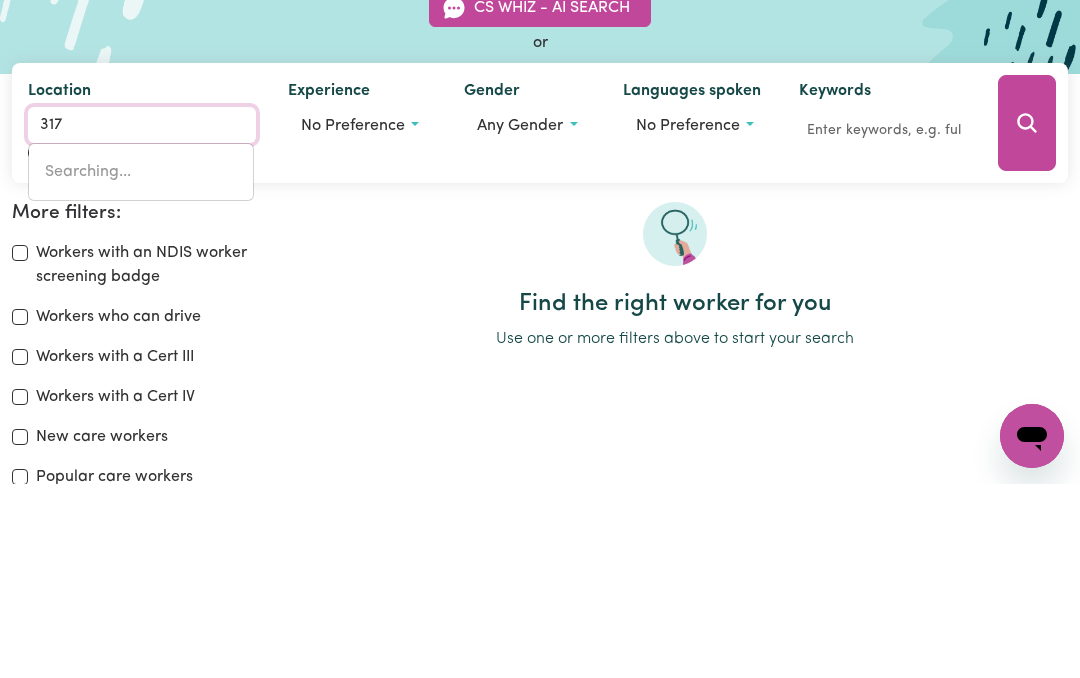 type on "3175" 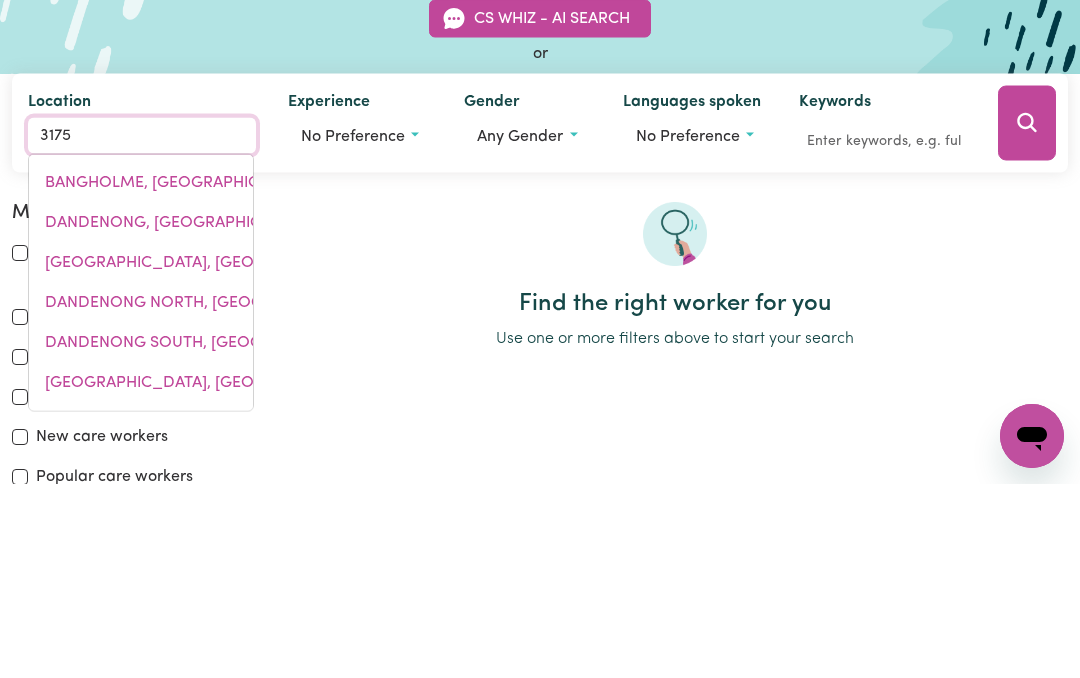 click on "DANDENONG, Victoria,  3175" at bounding box center [199, 416] 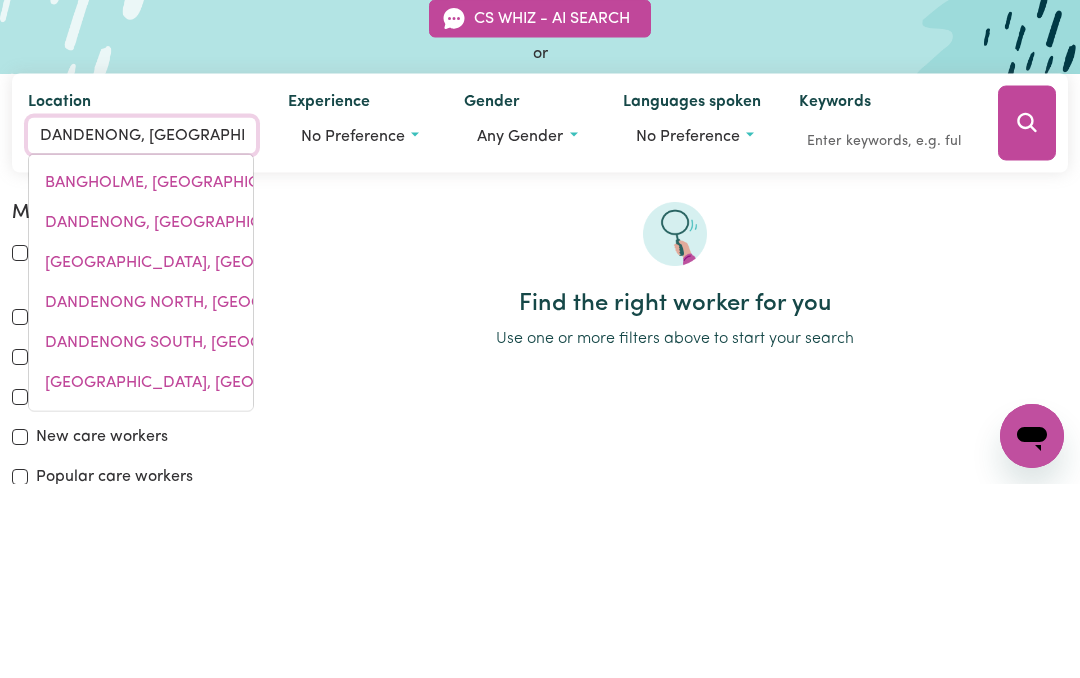 scroll, scrollTop: 194, scrollLeft: 0, axis: vertical 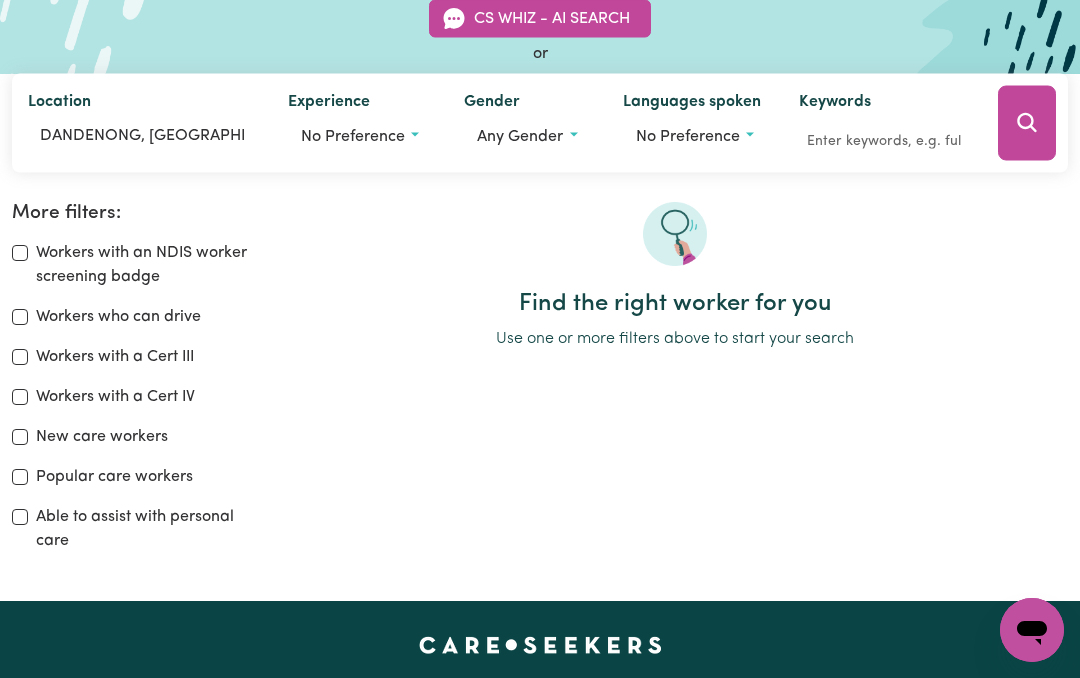 click on "Any gender" at bounding box center (520, 136) 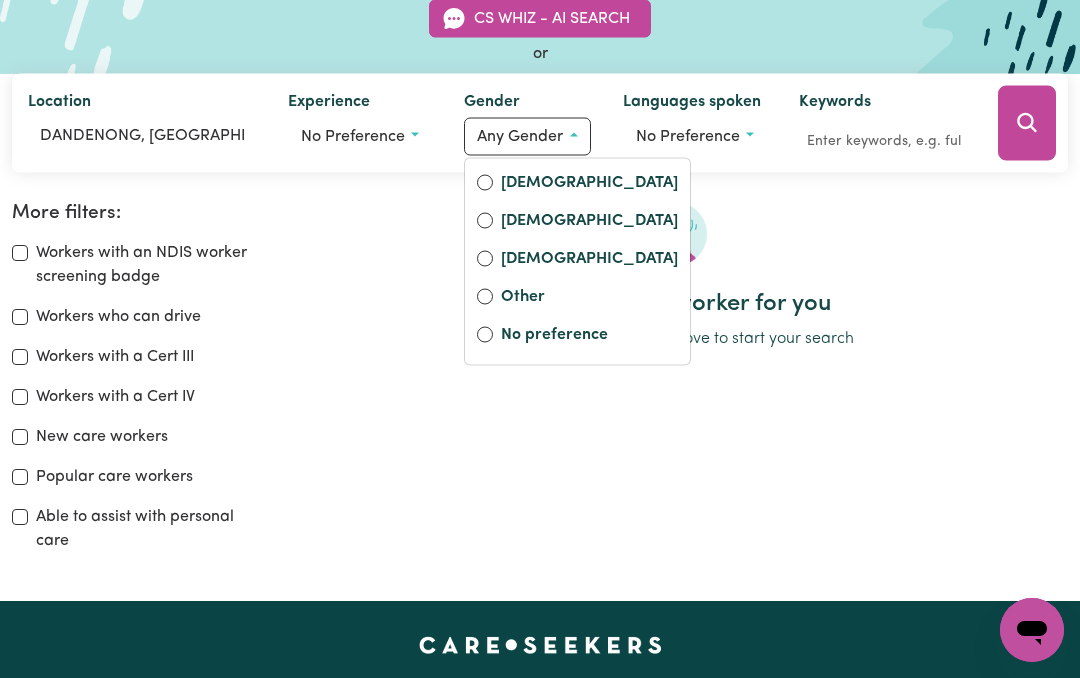 click on "[DEMOGRAPHIC_DATA]" at bounding box center (589, 222) 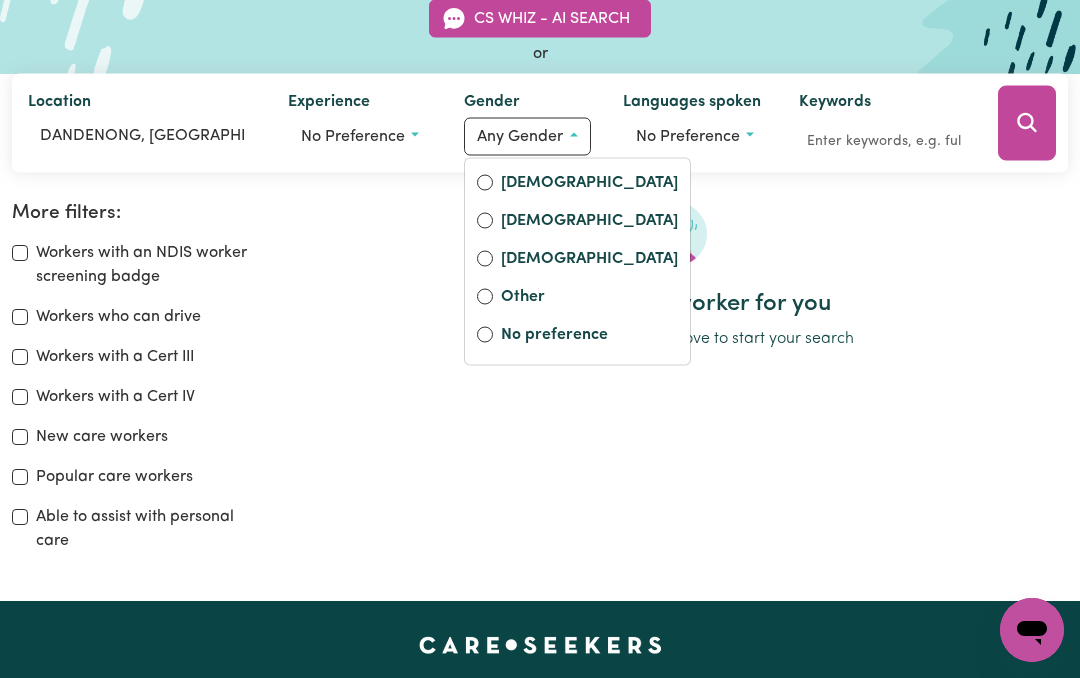 click on "[DEMOGRAPHIC_DATA]" at bounding box center (485, 220) 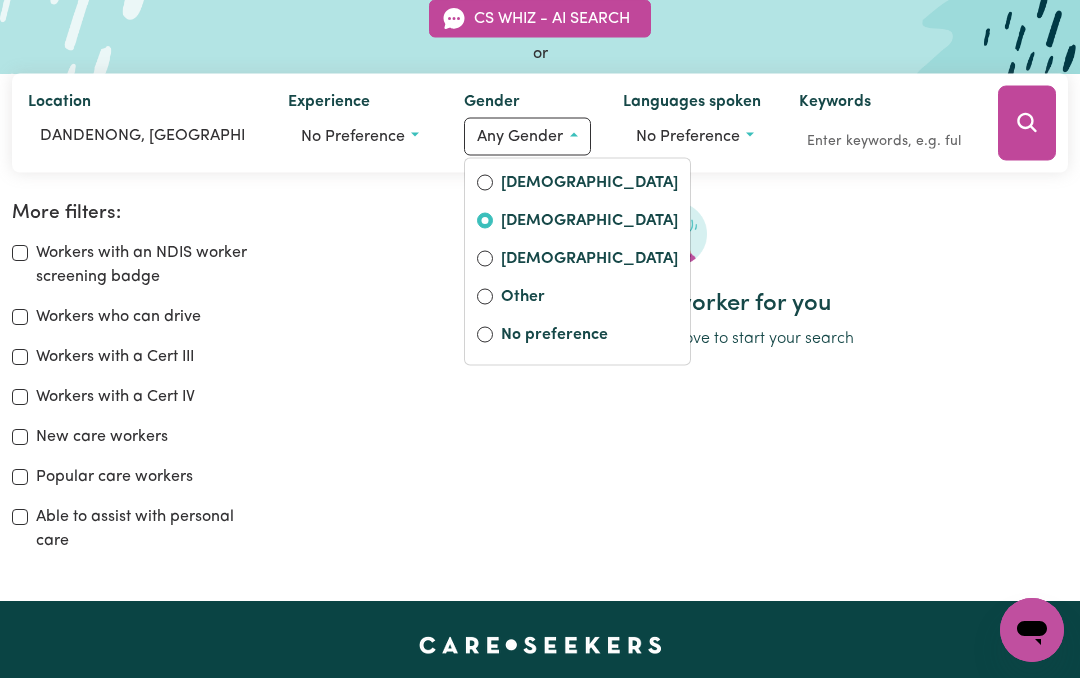 radio on "true" 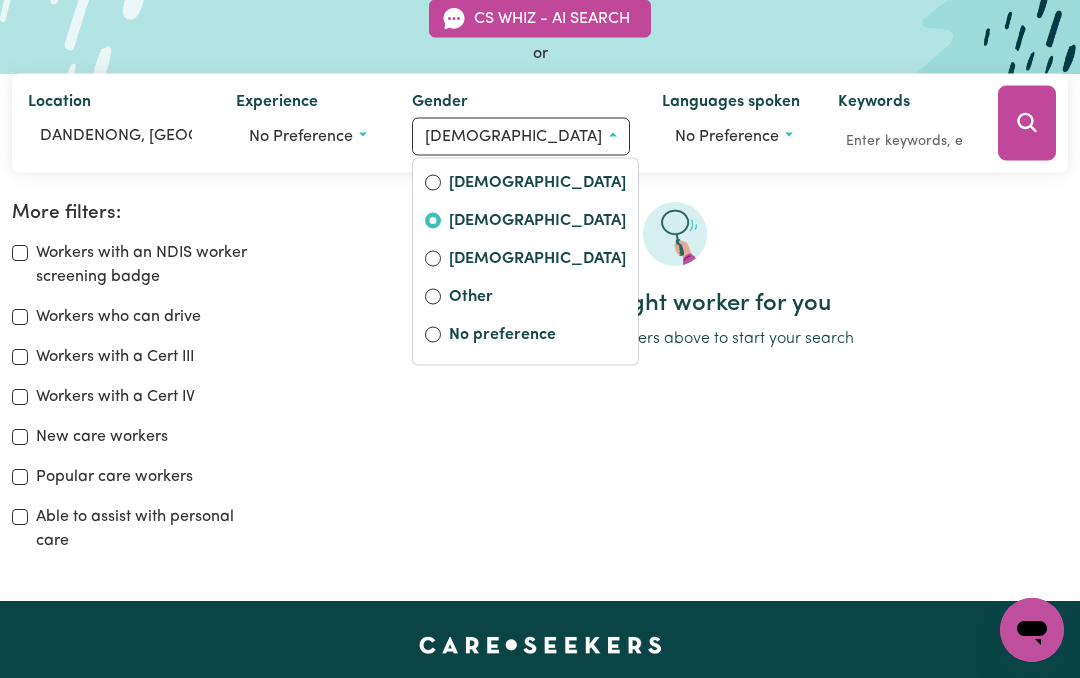click on "No preference" at bounding box center [734, 136] 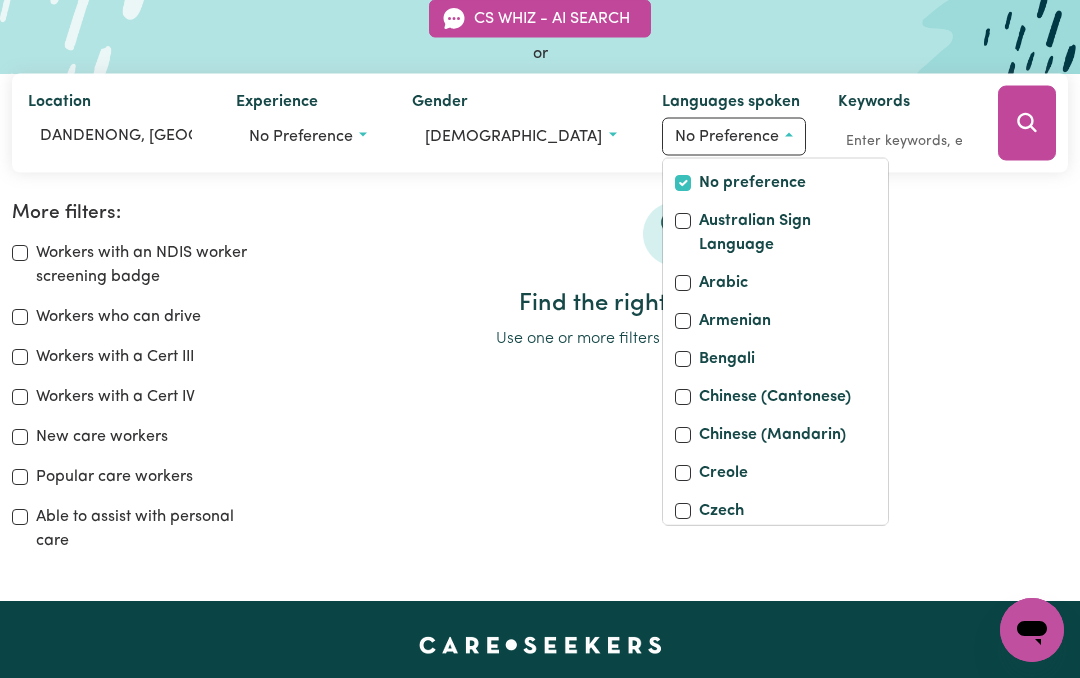click on "Workers with an NDIS worker screening badge" at bounding box center [20, 253] 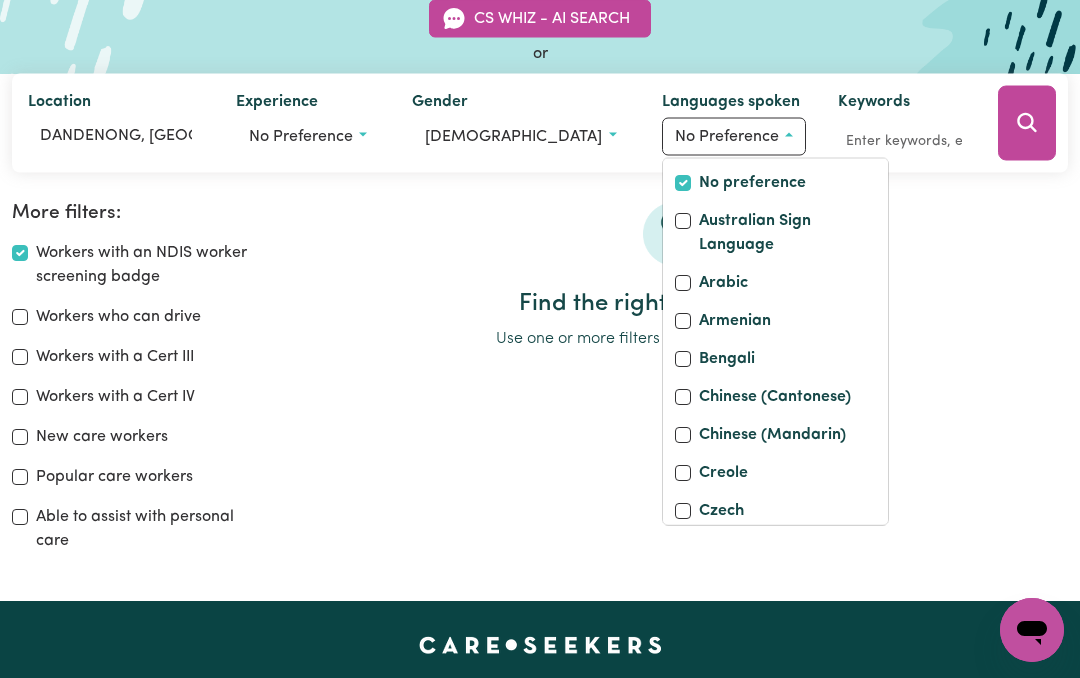 checkbox on "true" 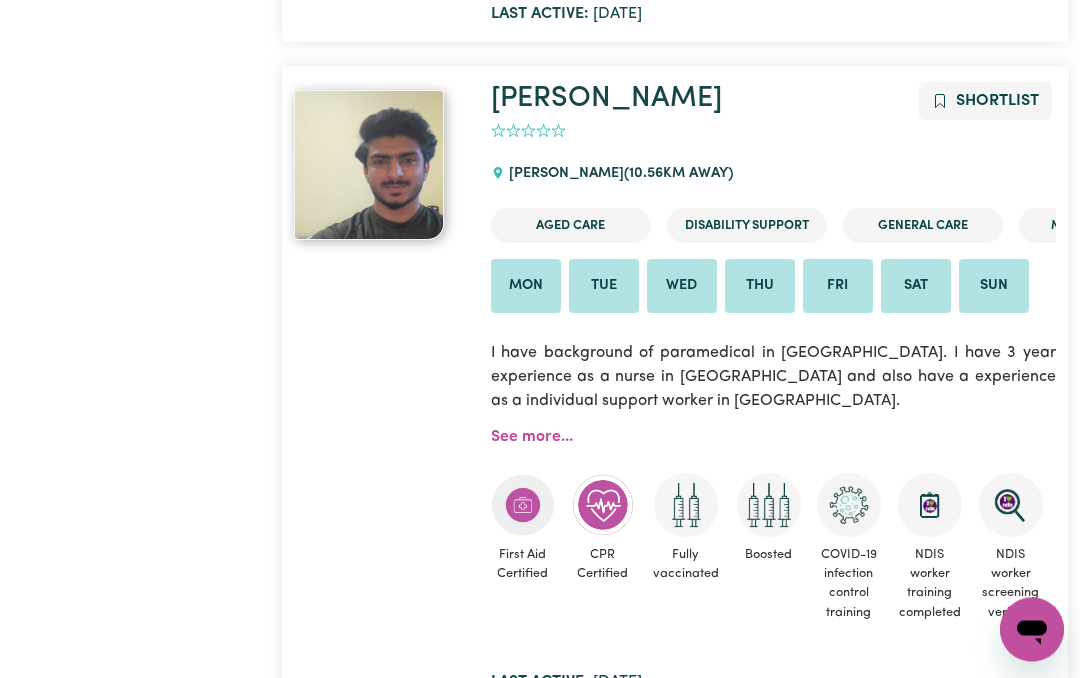 scroll, scrollTop: 7229, scrollLeft: 0, axis: vertical 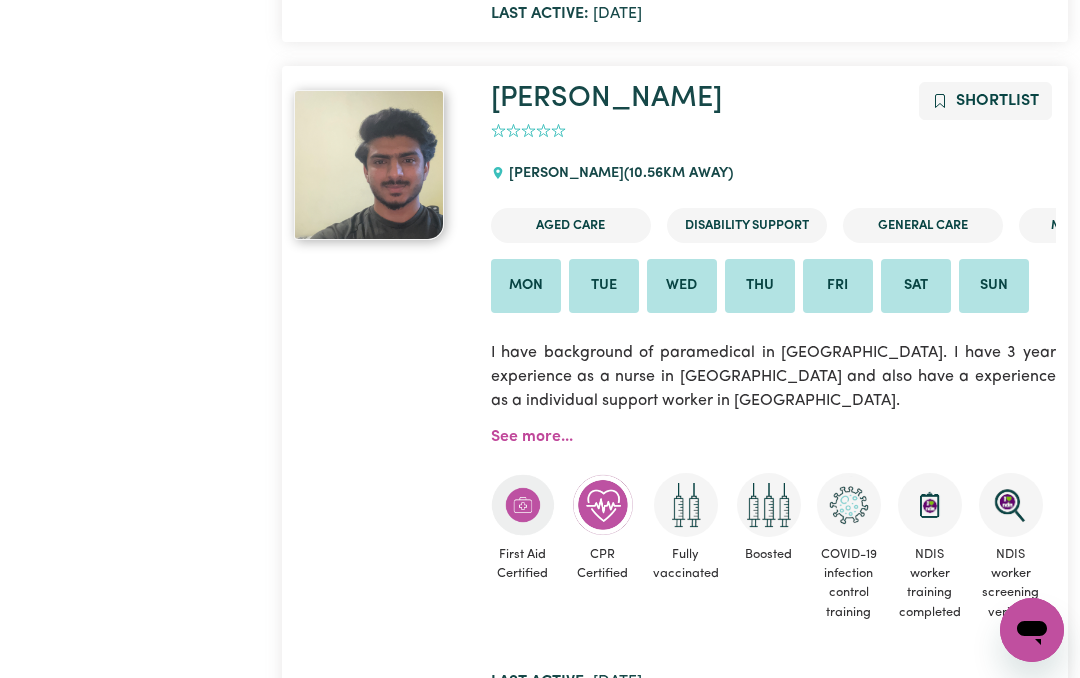 click on "See more..." at bounding box center (532, 437) 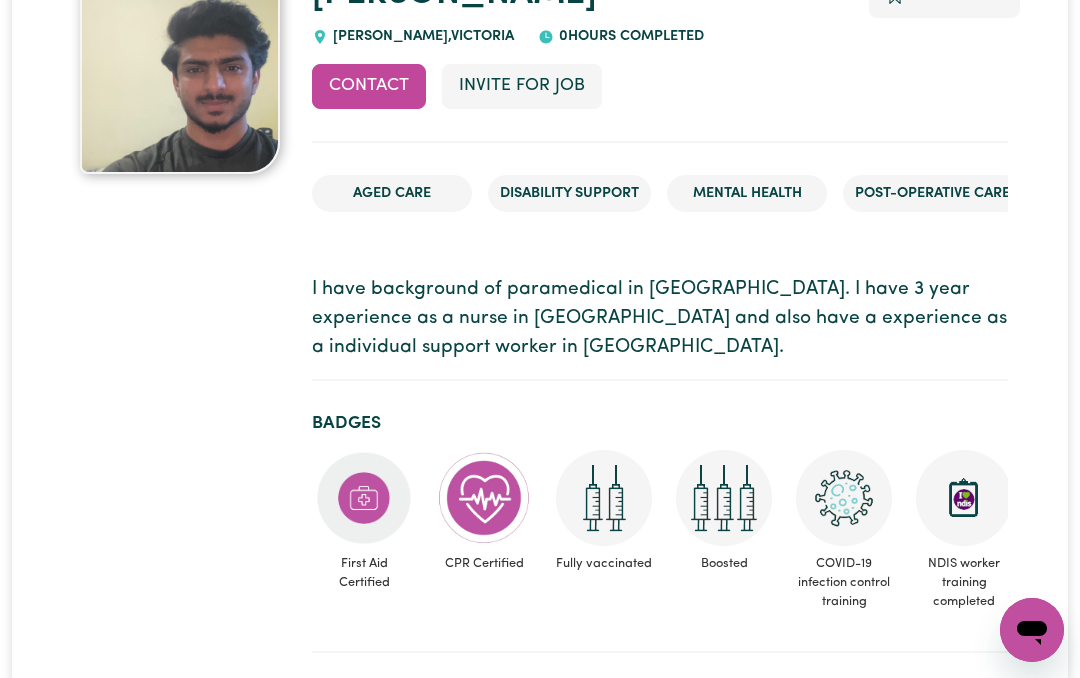 scroll, scrollTop: 246, scrollLeft: 0, axis: vertical 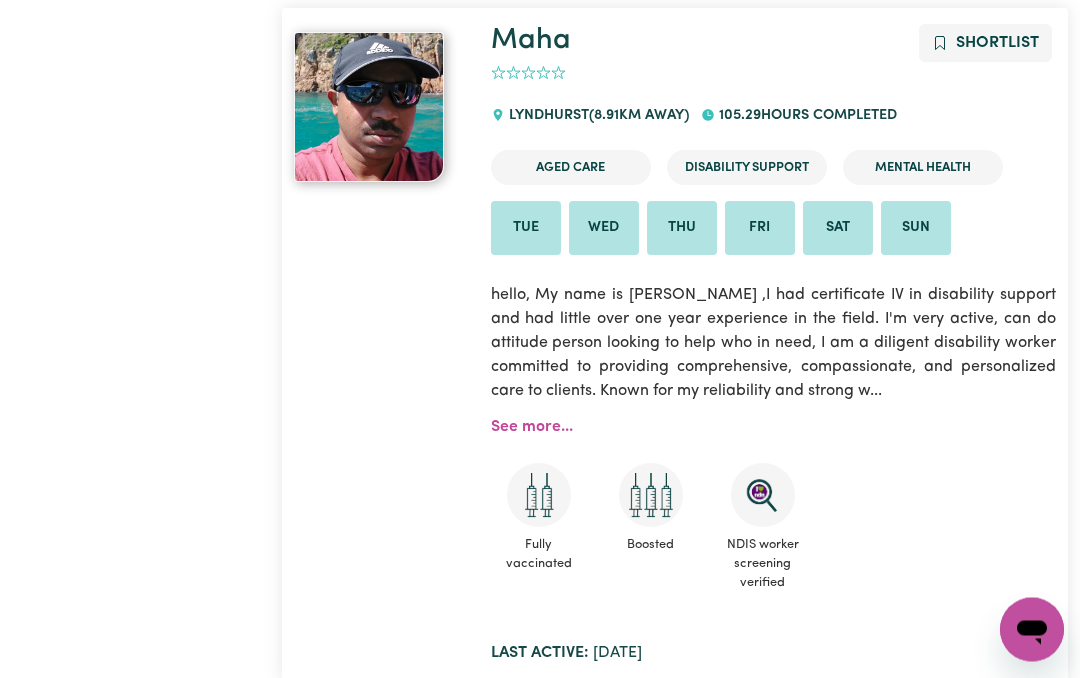 click on "See more..." at bounding box center [532, 428] 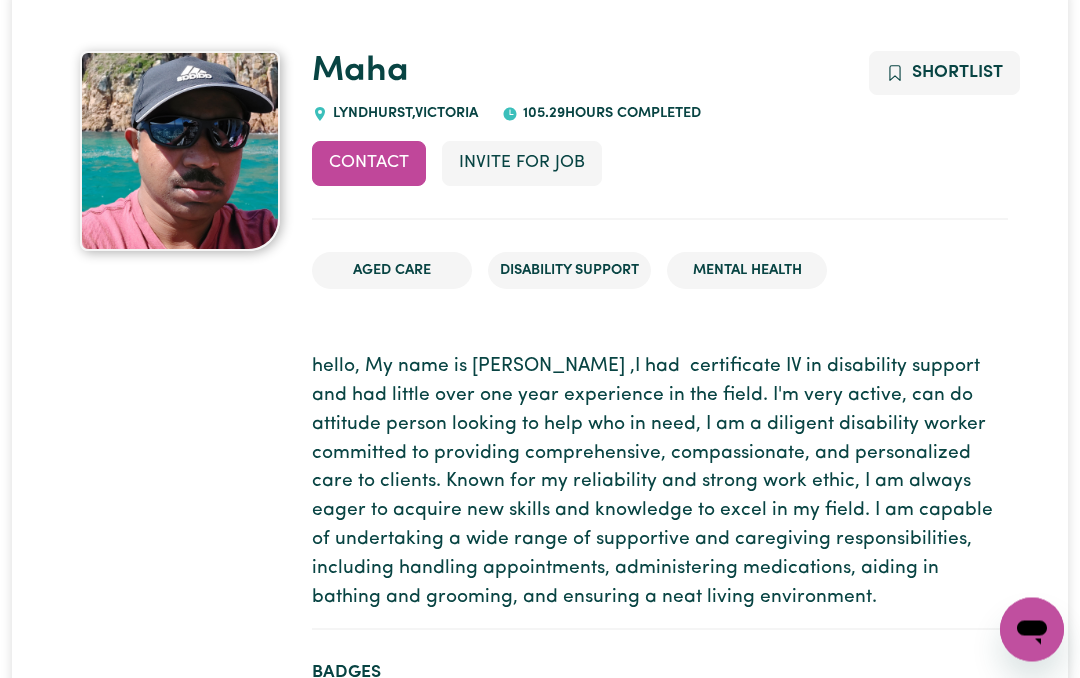 scroll, scrollTop: 0, scrollLeft: 0, axis: both 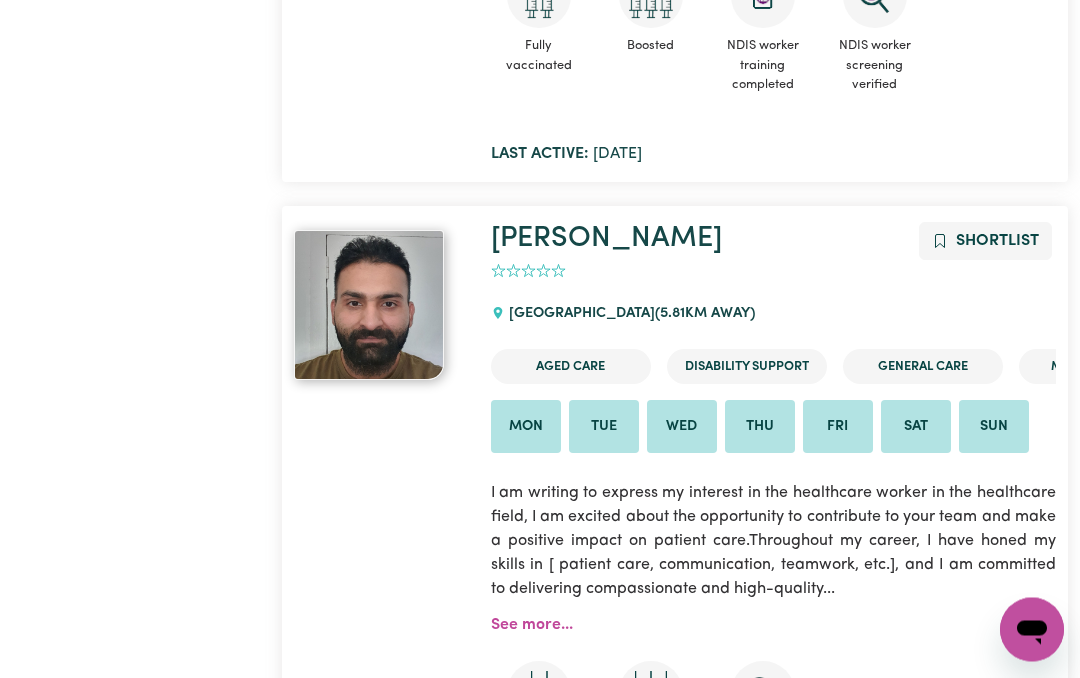 click on "I am writing to express my interest in the healthcare worker in the healthcare field, I am excited about the opportunity to contribute to your team and make a positive impact on patient care.Throughout my career, I have honed my skills in [ patient care, communication, teamwork, etc.], and I am committed to delivering compassionate and high-quality..." at bounding box center (774, 542) 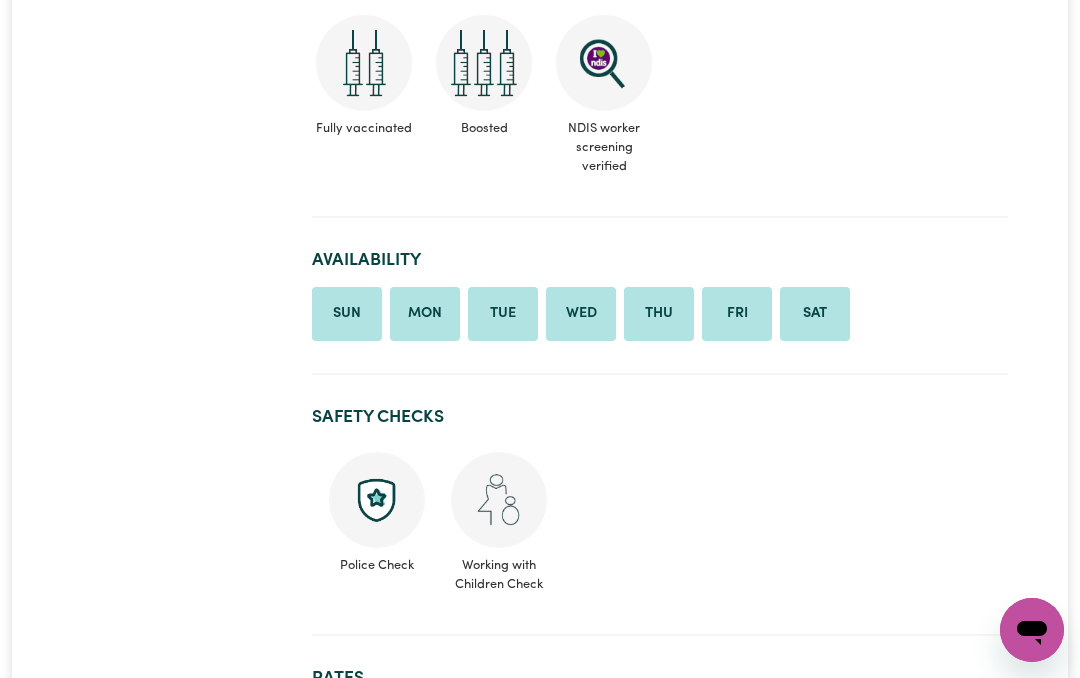 scroll, scrollTop: 830, scrollLeft: 0, axis: vertical 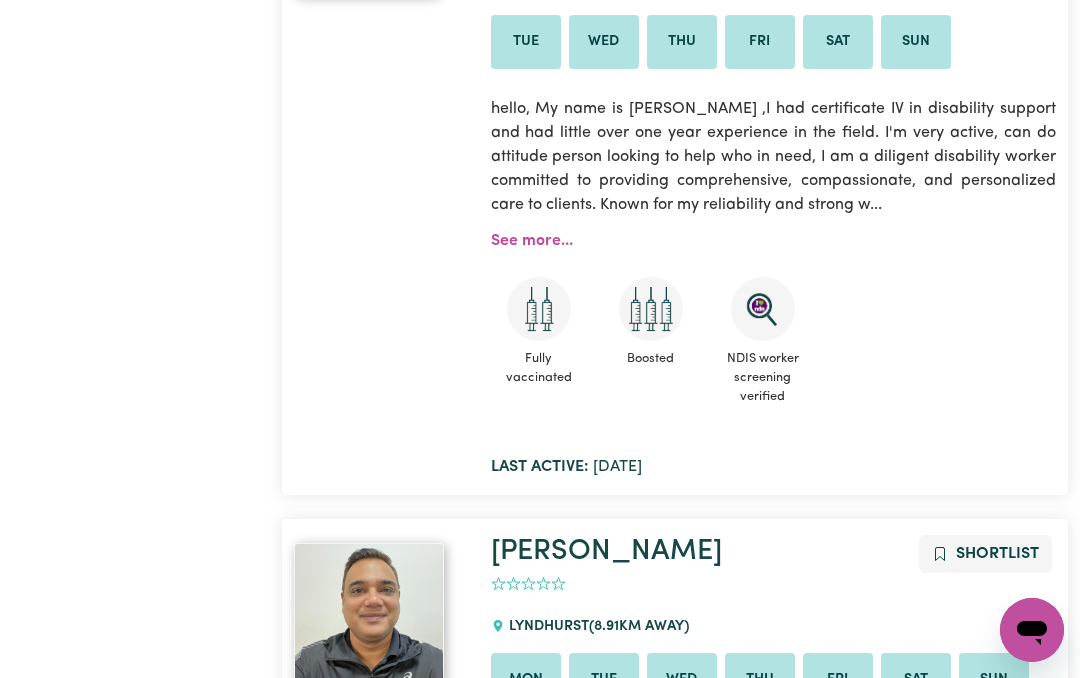 click on "See more..." at bounding box center (532, 241) 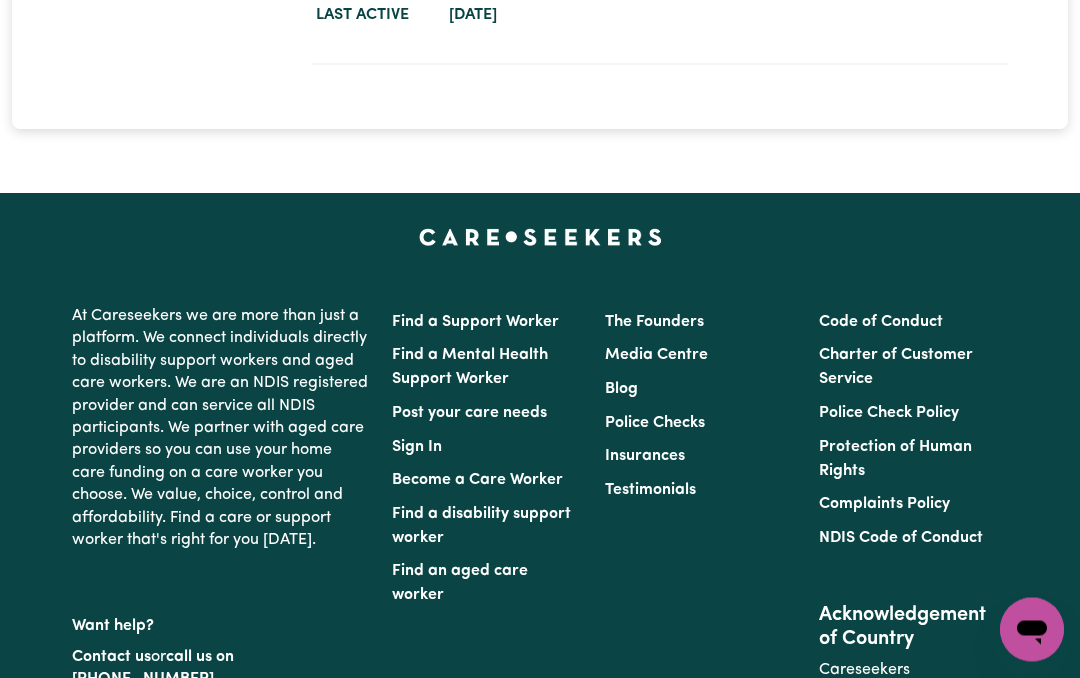 scroll, scrollTop: 4080, scrollLeft: 0, axis: vertical 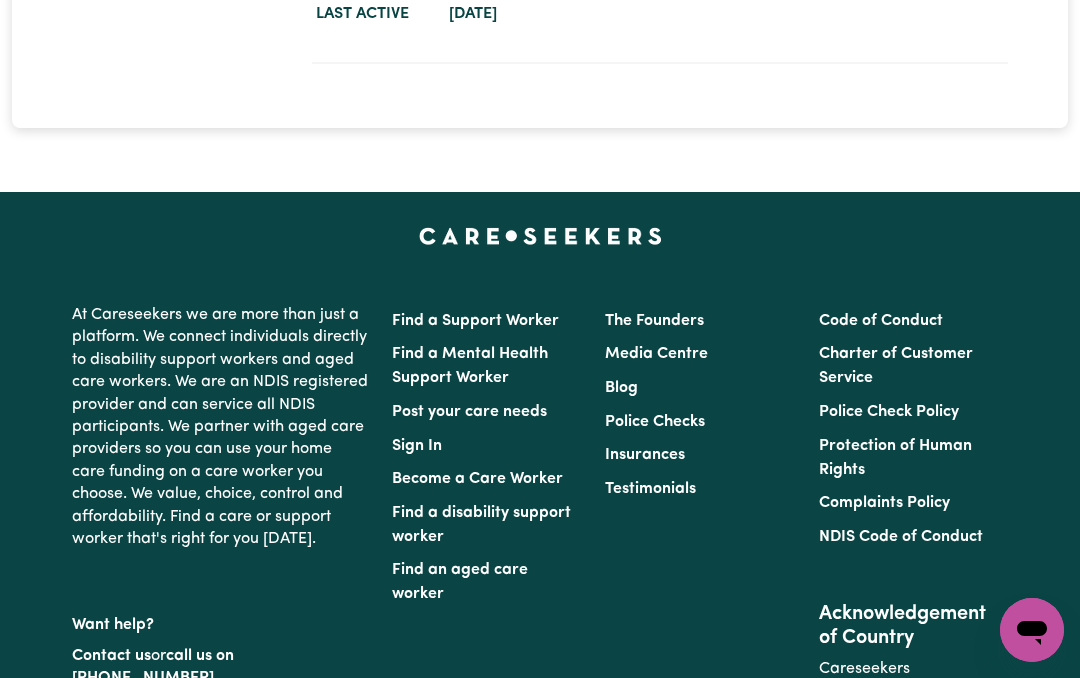 click on "Find a disability support worker" at bounding box center (481, 525) 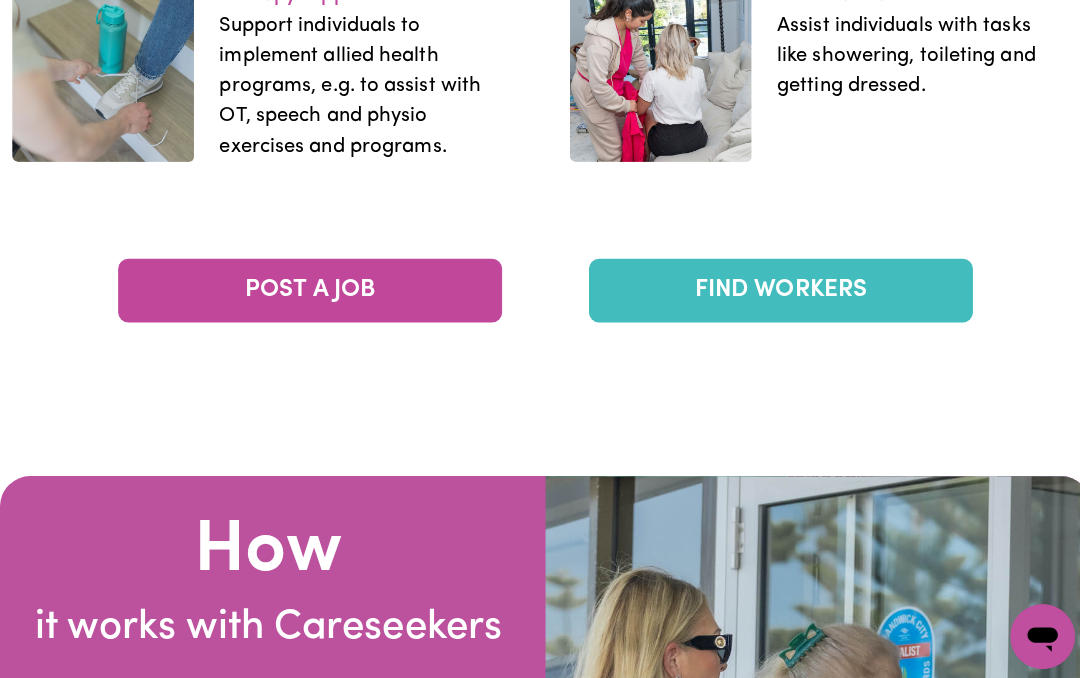 scroll, scrollTop: 3033, scrollLeft: 0, axis: vertical 